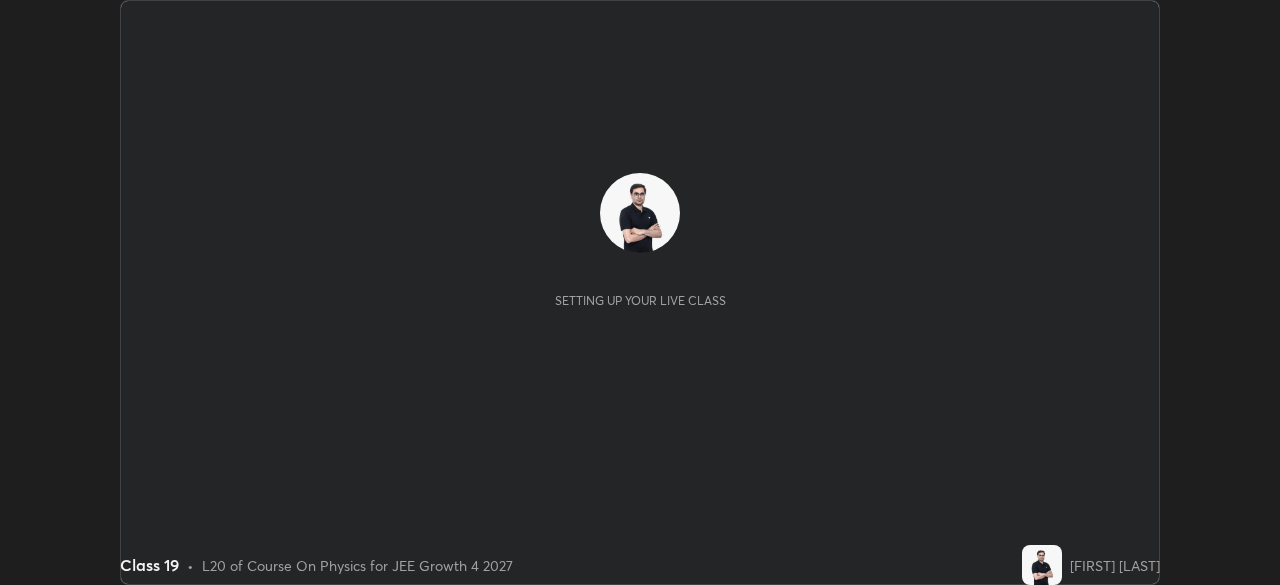 scroll, scrollTop: 0, scrollLeft: 0, axis: both 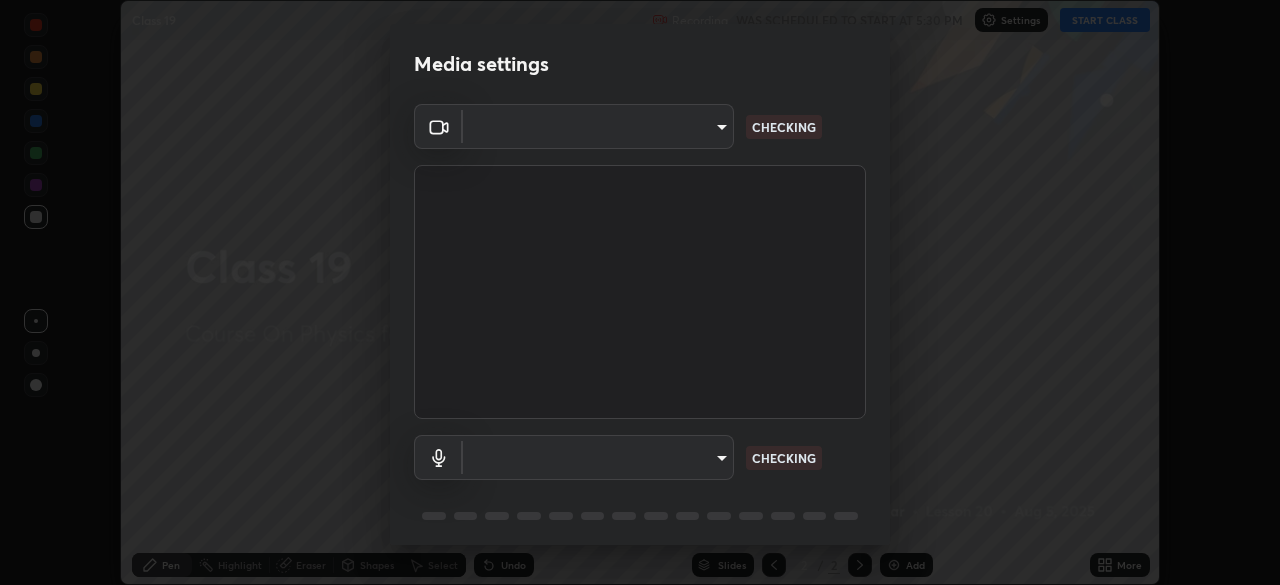 click on "Erase all Class 19 Recording WAS SCHEDULED TO START AT  5:30 PM Settings START CLASS Setting up your live class Class 19 • L20 of Course On Physics for JEE Growth 4 2027 [FIRST] [LAST] Pen Highlight Eraser Shapes Select Undo Slides 2 / 2 Add More No doubts shared Encourage your learners to ask a doubt for better clarity Report an issue Reason for reporting Buffering Chat not working Audio - Video sync issue Educator video quality low ​ Attach an image Report Media settings ​ CHECKING ​ CHECKING 1 / 5 Next" at bounding box center [640, 292] 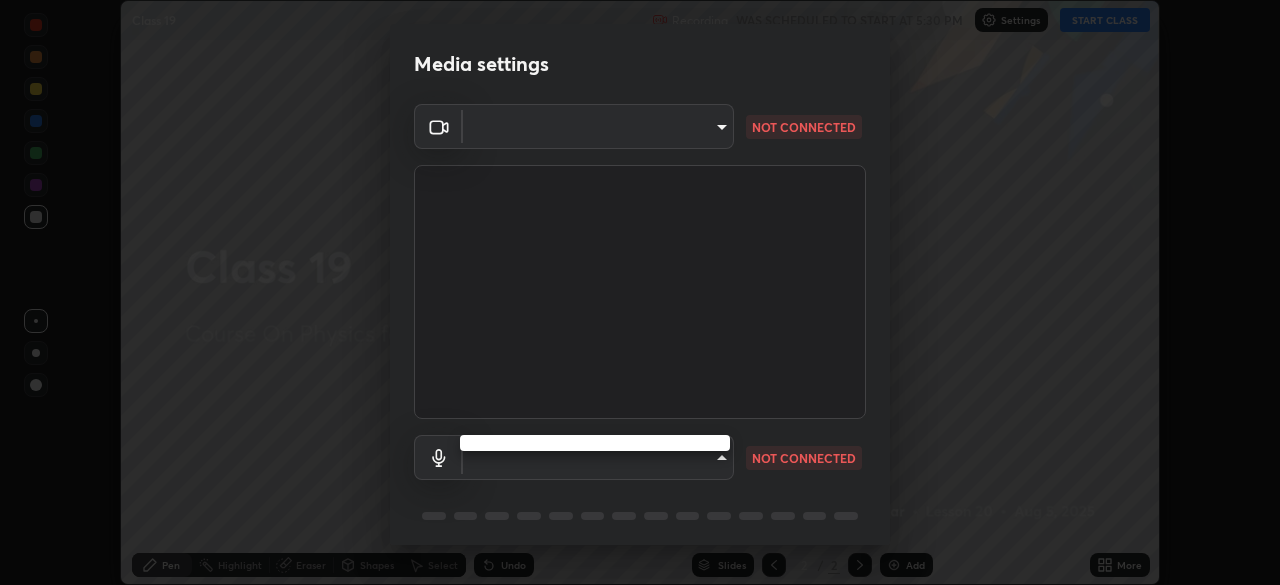 type on "85224a5ddb1d7c473c8089fb73f01f25a8fb598abb9b0335bd4e39e439134962" 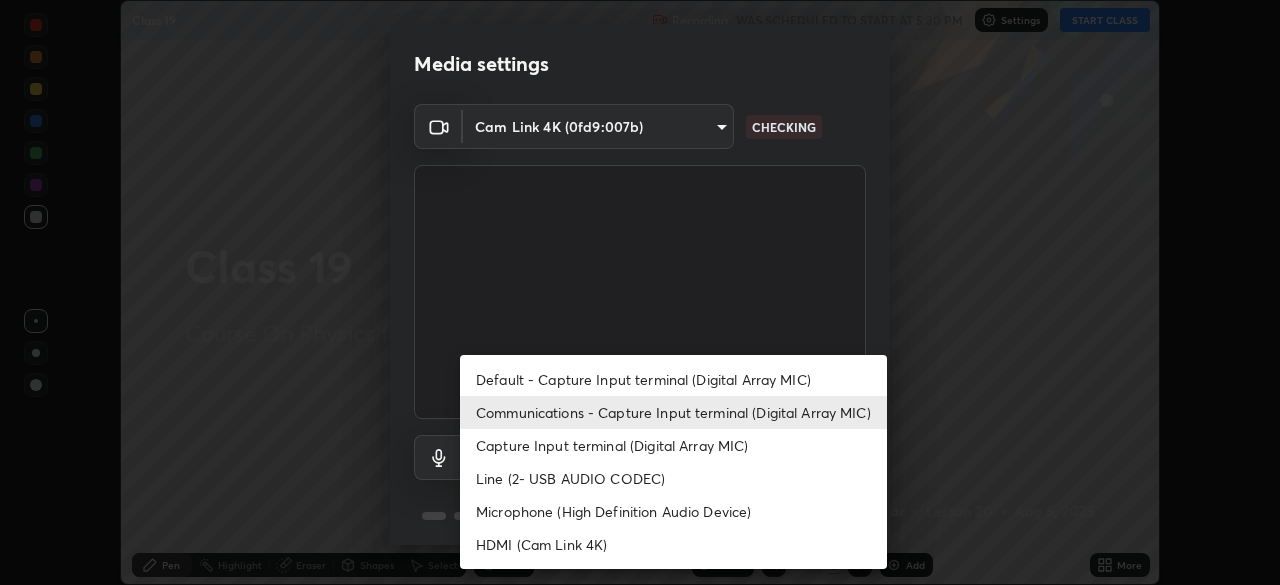 click on "Default - Capture Input terminal (Digital Array MIC)" at bounding box center [673, 379] 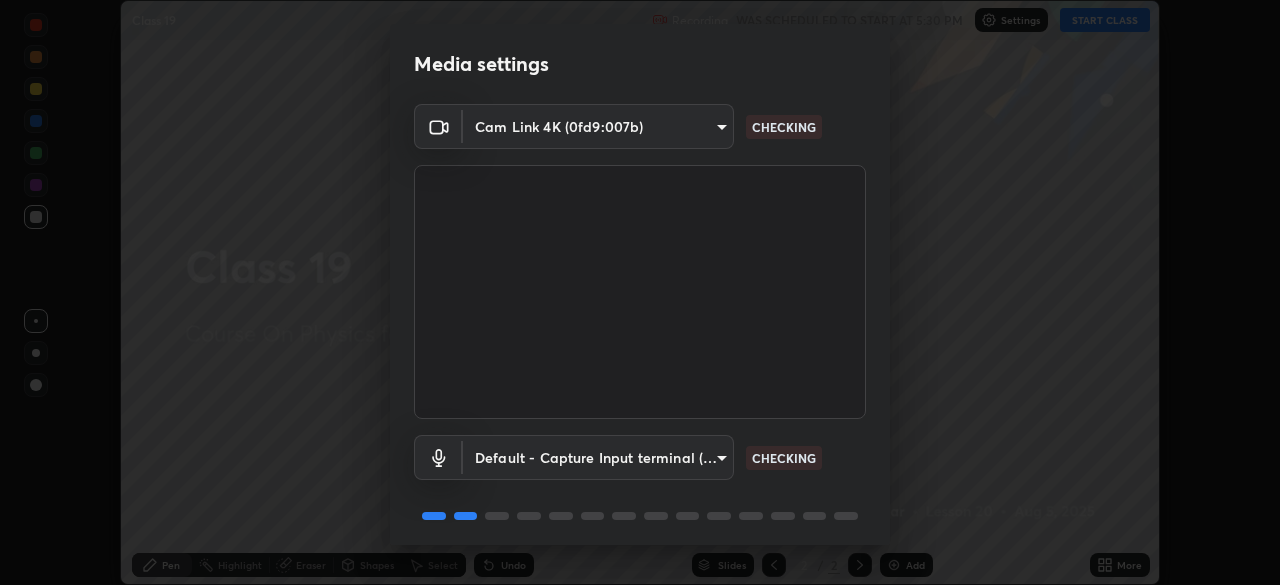 click on "Erase all Class 19 Recording WAS SCHEDULED TO START AT  5:30 PM Settings START CLASS Setting up your live class Class 19 • L20 of Course On Physics for JEE Growth 4 2027 [FIRST] [LAST] Pen Highlight Eraser Shapes Select Undo Slides 2 / 2 Add More No doubts shared Encourage your learners to ask a doubt for better clarity Report an issue Reason for reporting Buffering Chat not working Audio - Video sync issue Educator video quality low ​ Attach an image Report Media settings Cam Link 4K (0fd9:007b) 85224a5ddb1d7c473c8089fb73f01f25a8fb598abb9b0335bd4e39e439134962 CHECKING Default - Capture Input terminal (Digital Array MIC) default CHECKING 1 / 5 Next" at bounding box center (640, 292) 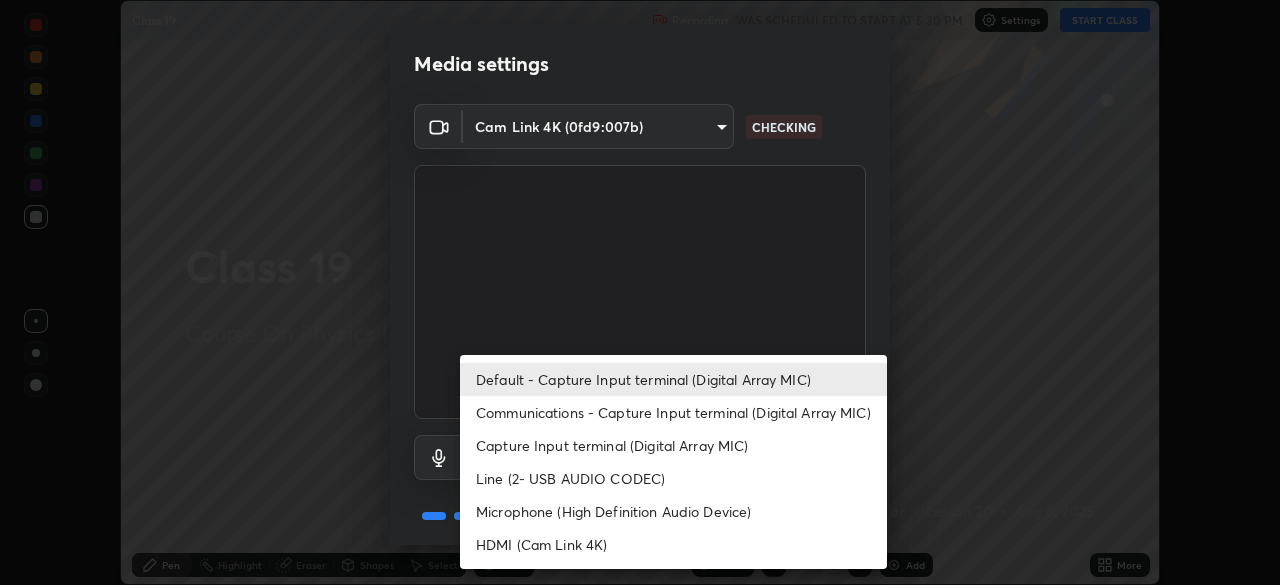click on "Communications - Capture Input terminal (Digital Array MIC)" at bounding box center [673, 412] 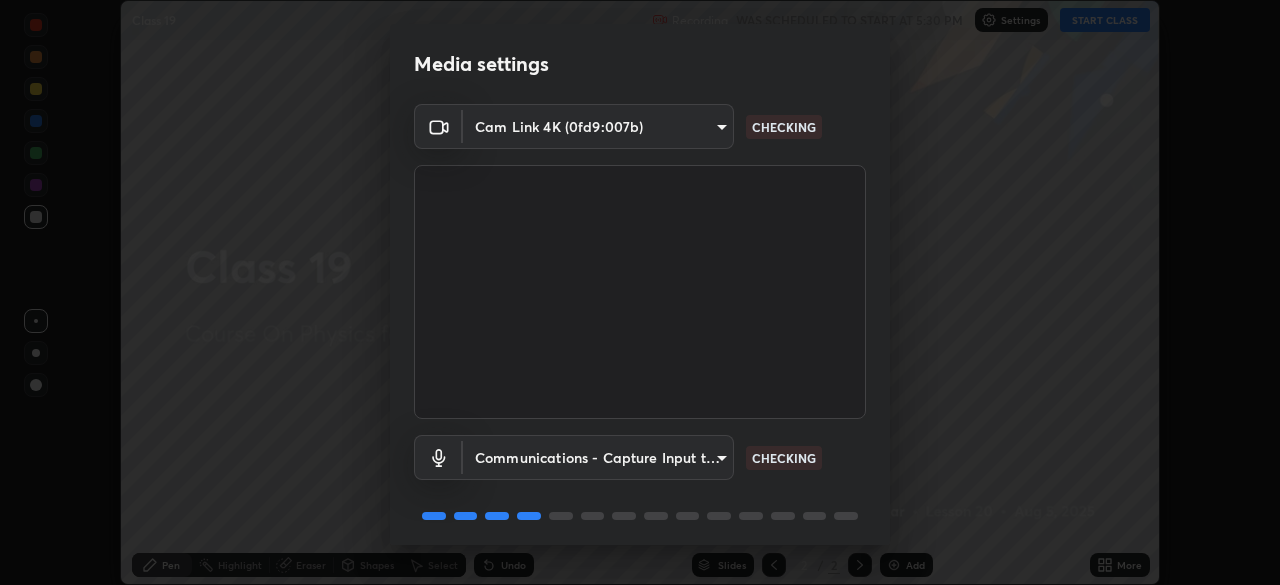 scroll, scrollTop: 71, scrollLeft: 0, axis: vertical 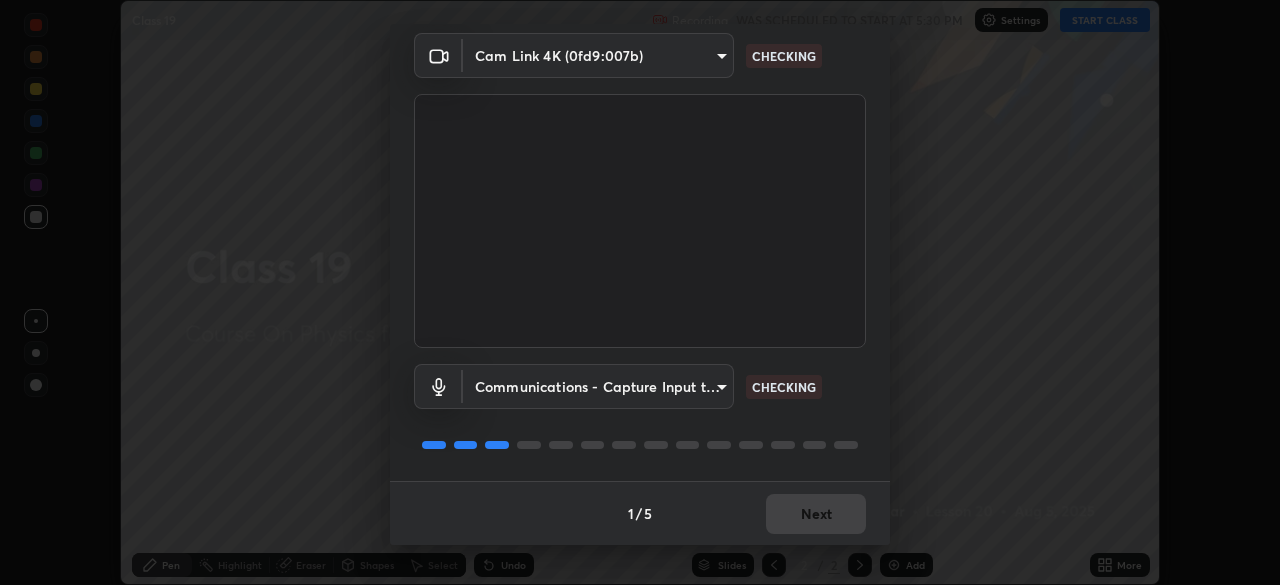 click on "1 / 5 Next" at bounding box center (640, 513) 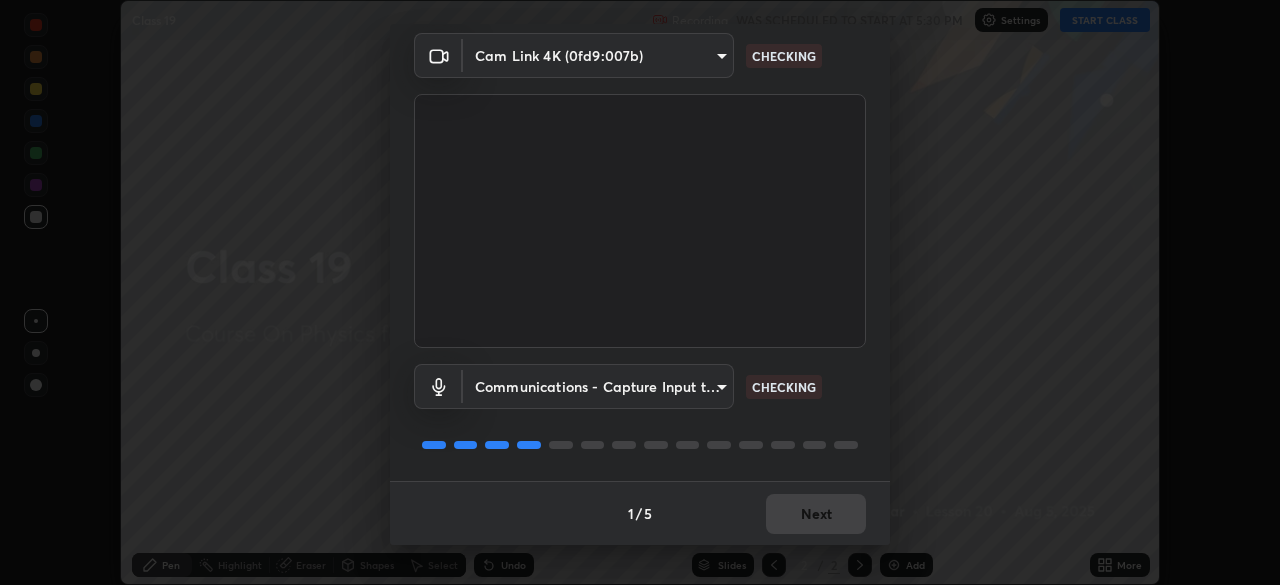 click on "1 / 5 Next" at bounding box center [640, 513] 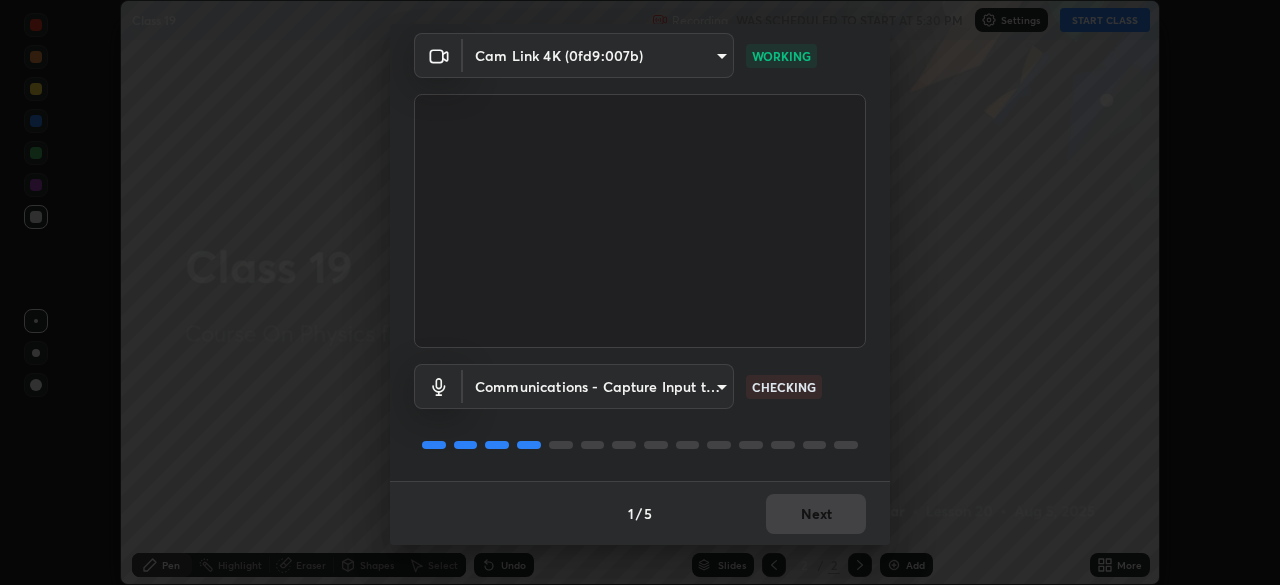 click on "1 / 5 Next" at bounding box center (640, 513) 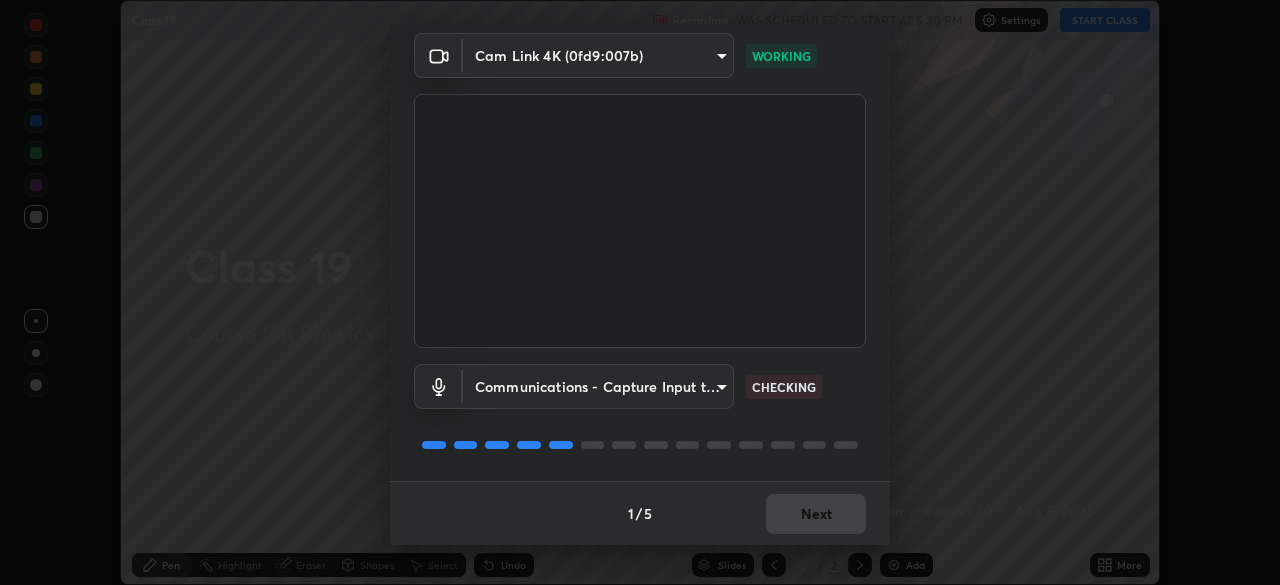 click on "1 / 5 Next" at bounding box center [640, 513] 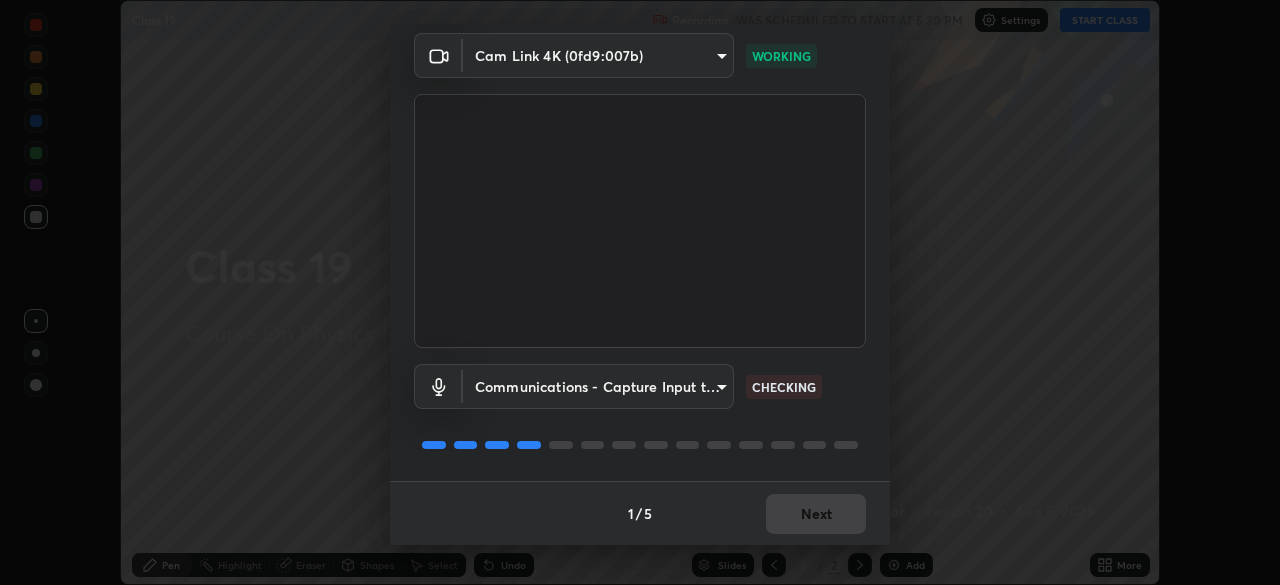 click on "1 / 5 Next" at bounding box center (640, 513) 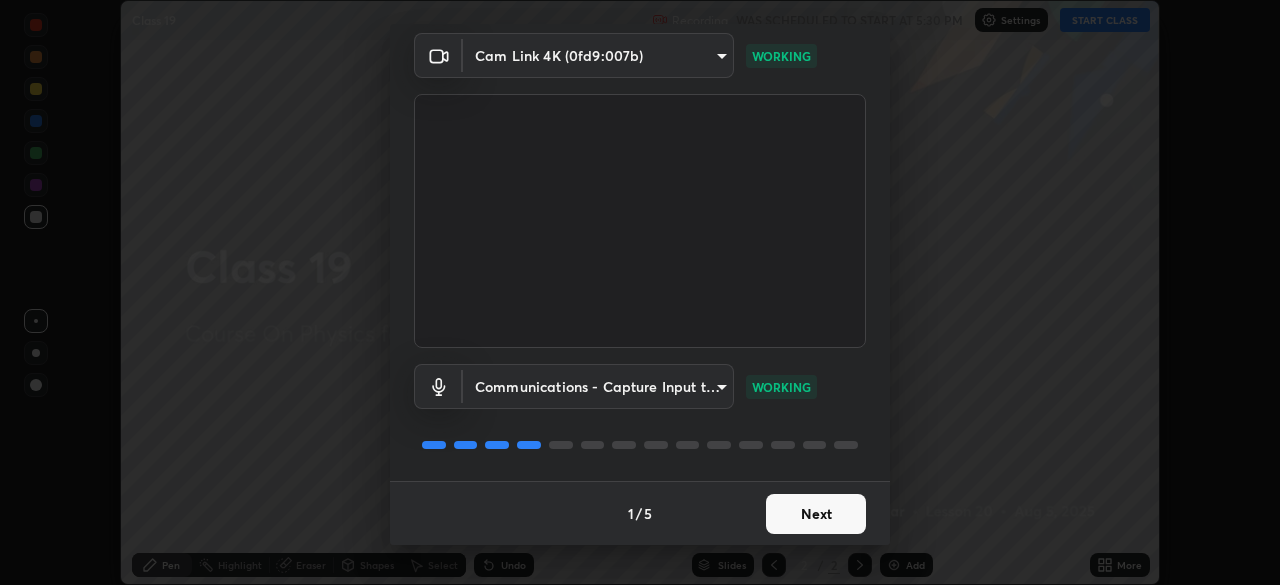 click on "Next" at bounding box center (816, 514) 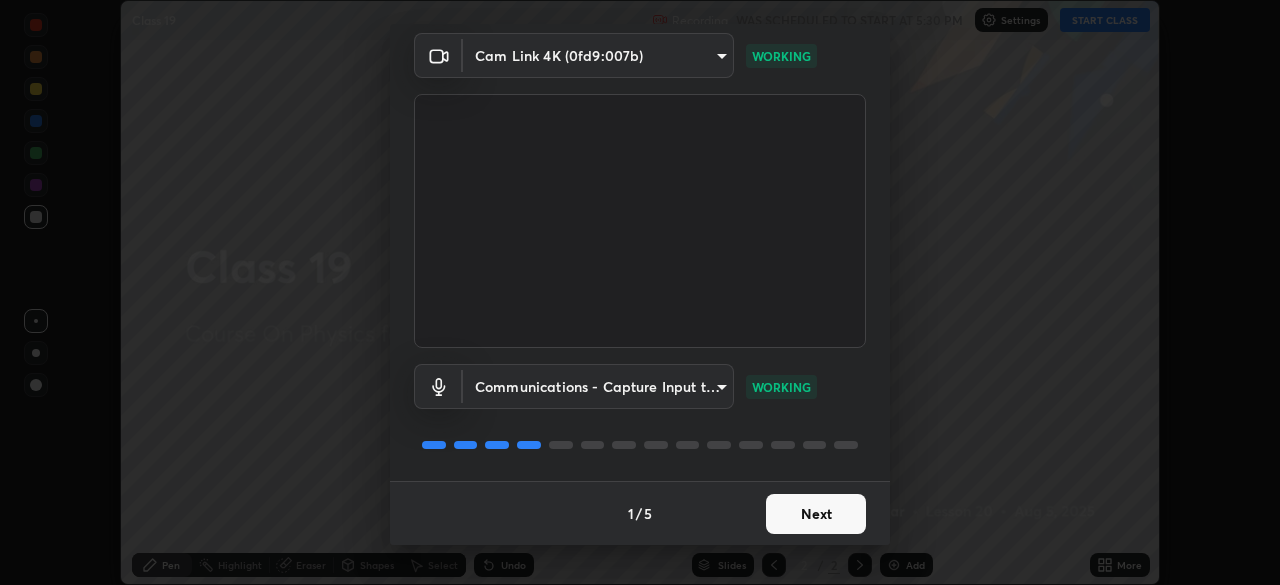 scroll, scrollTop: 0, scrollLeft: 0, axis: both 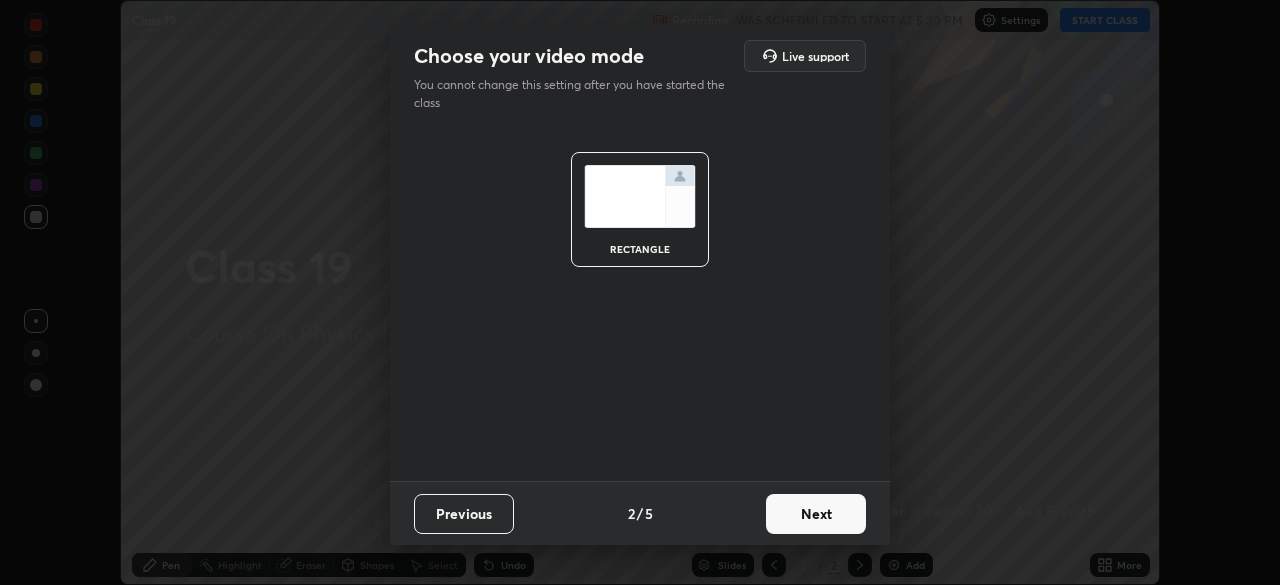 click on "Next" at bounding box center [816, 514] 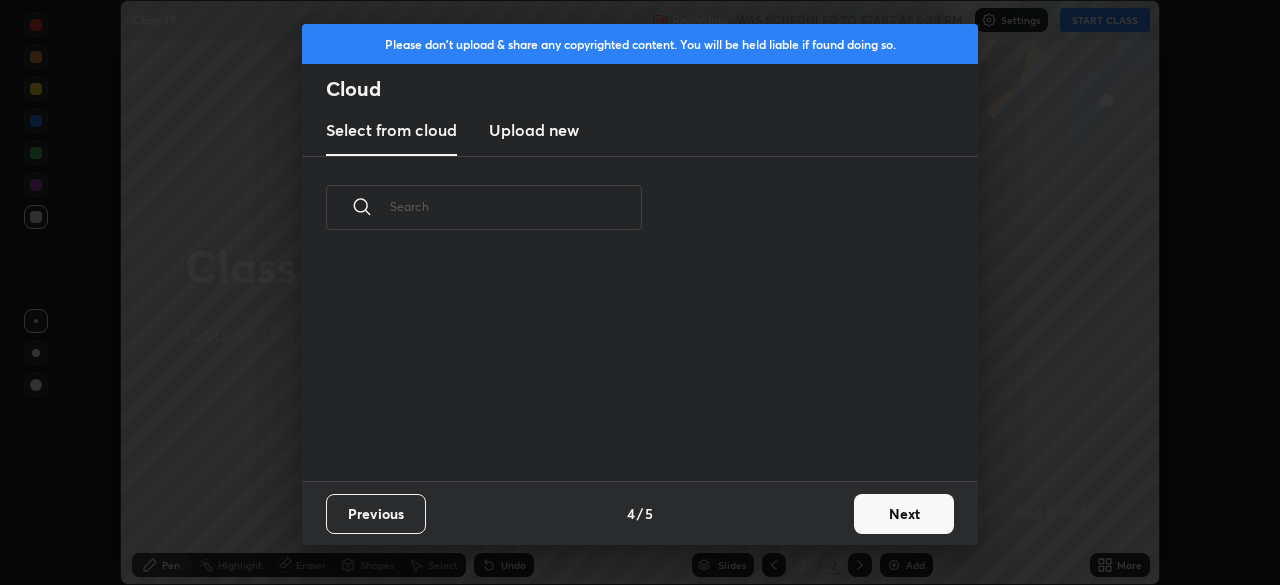 click on "Previous 4 / 5 Next" at bounding box center (640, 513) 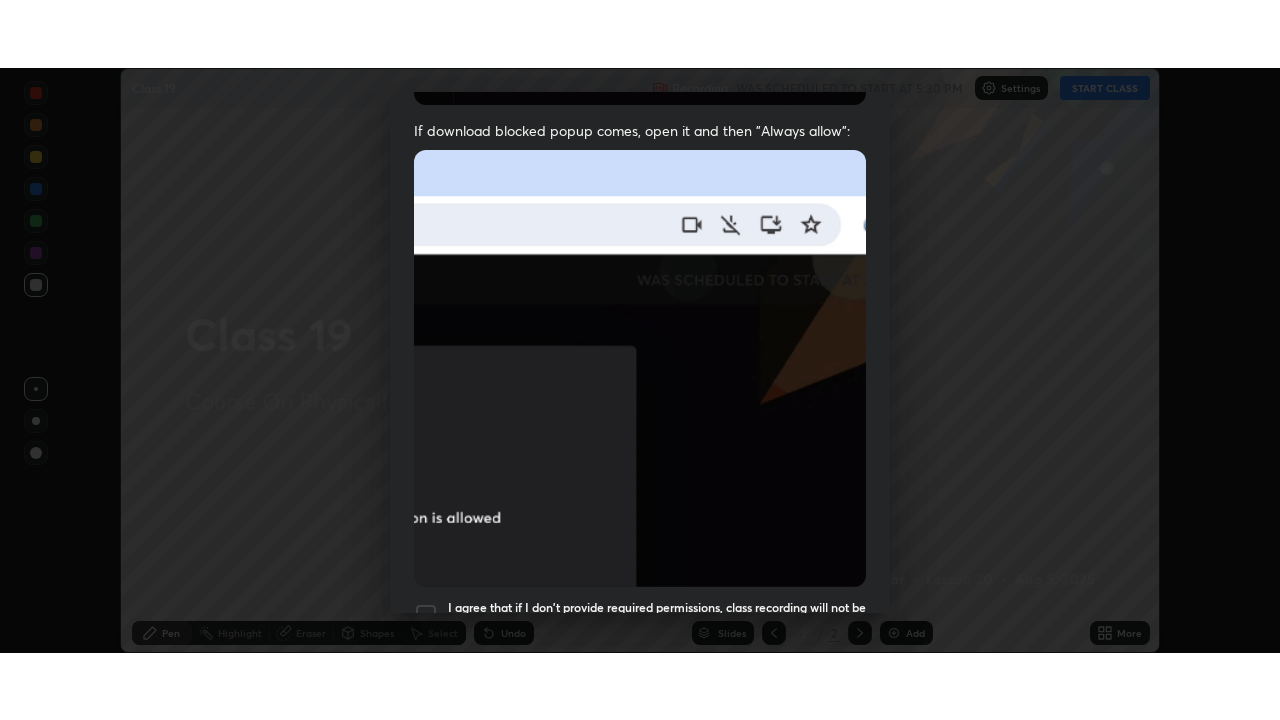 scroll, scrollTop: 479, scrollLeft: 0, axis: vertical 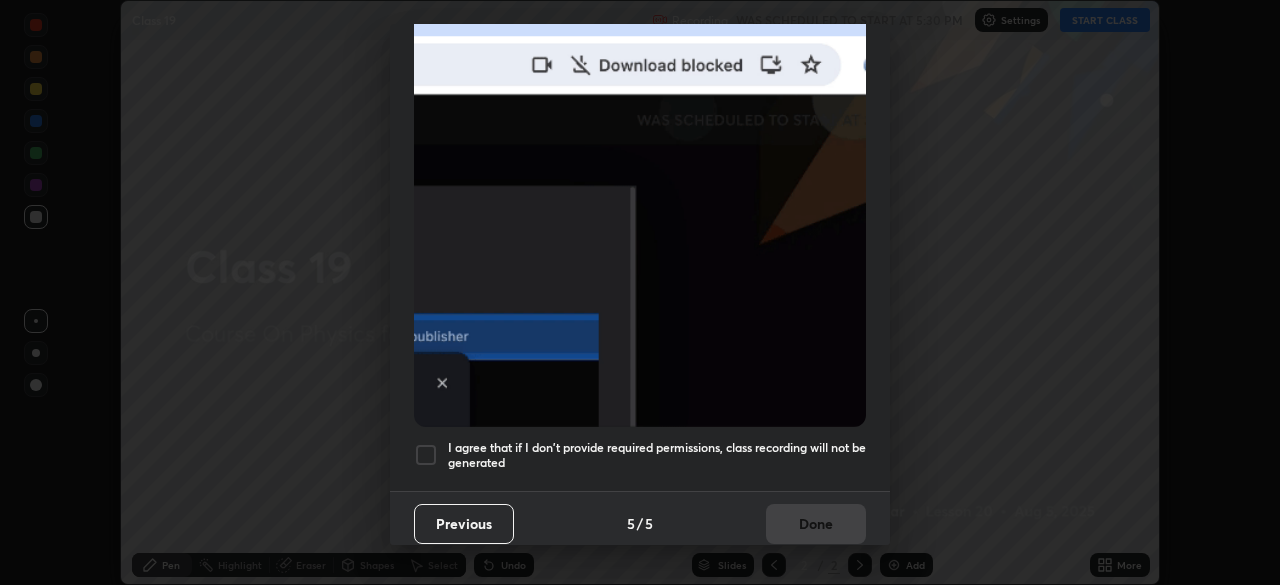 click at bounding box center [426, 455] 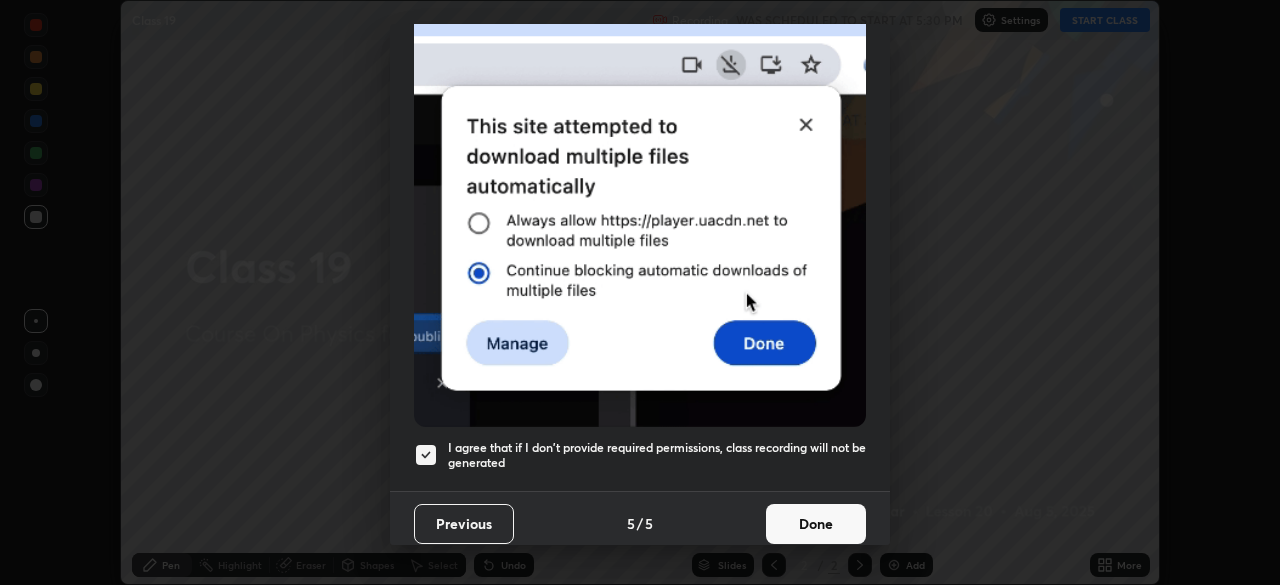 click on "Done" at bounding box center [816, 524] 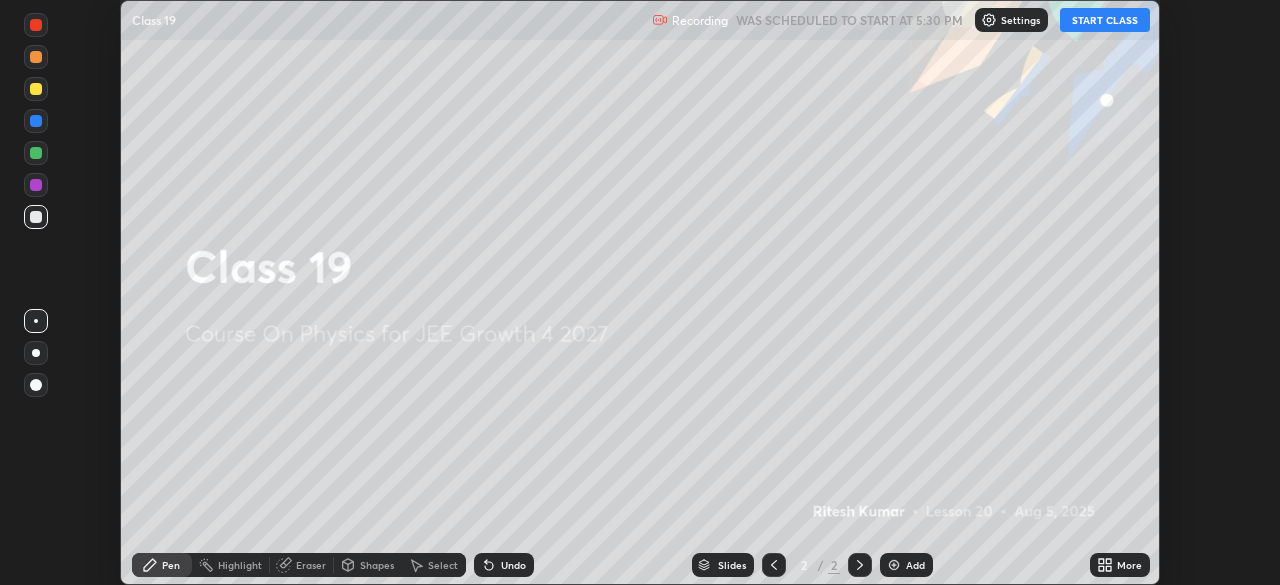 click on "START CLASS" at bounding box center [1105, 20] 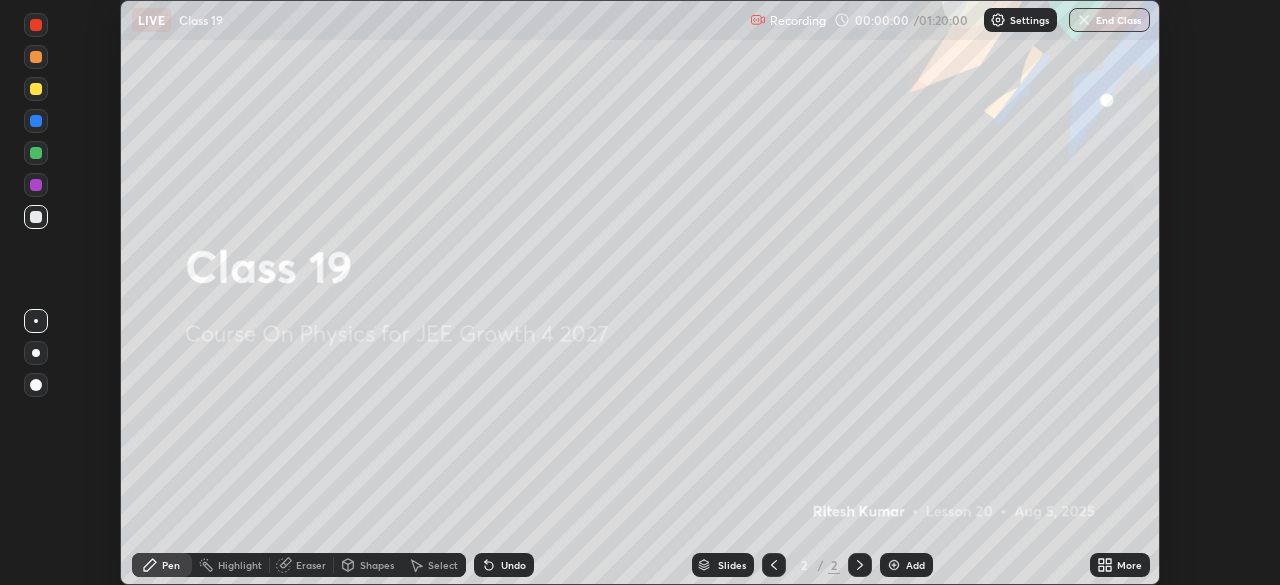 click on "More" at bounding box center [1120, 565] 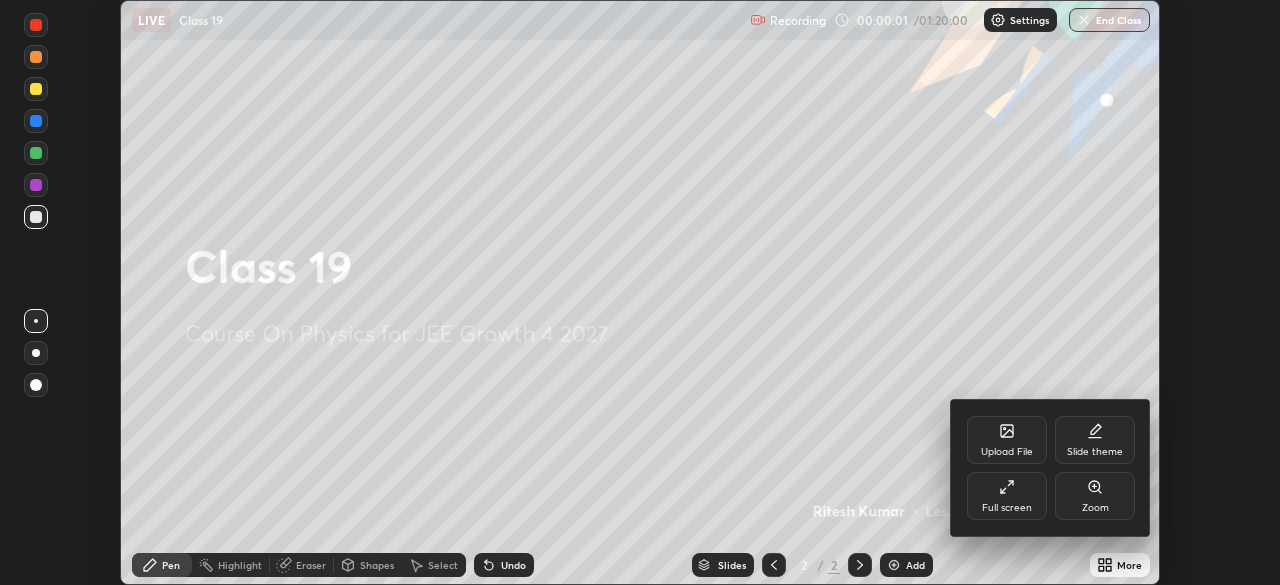 click on "Full screen" at bounding box center [1007, 496] 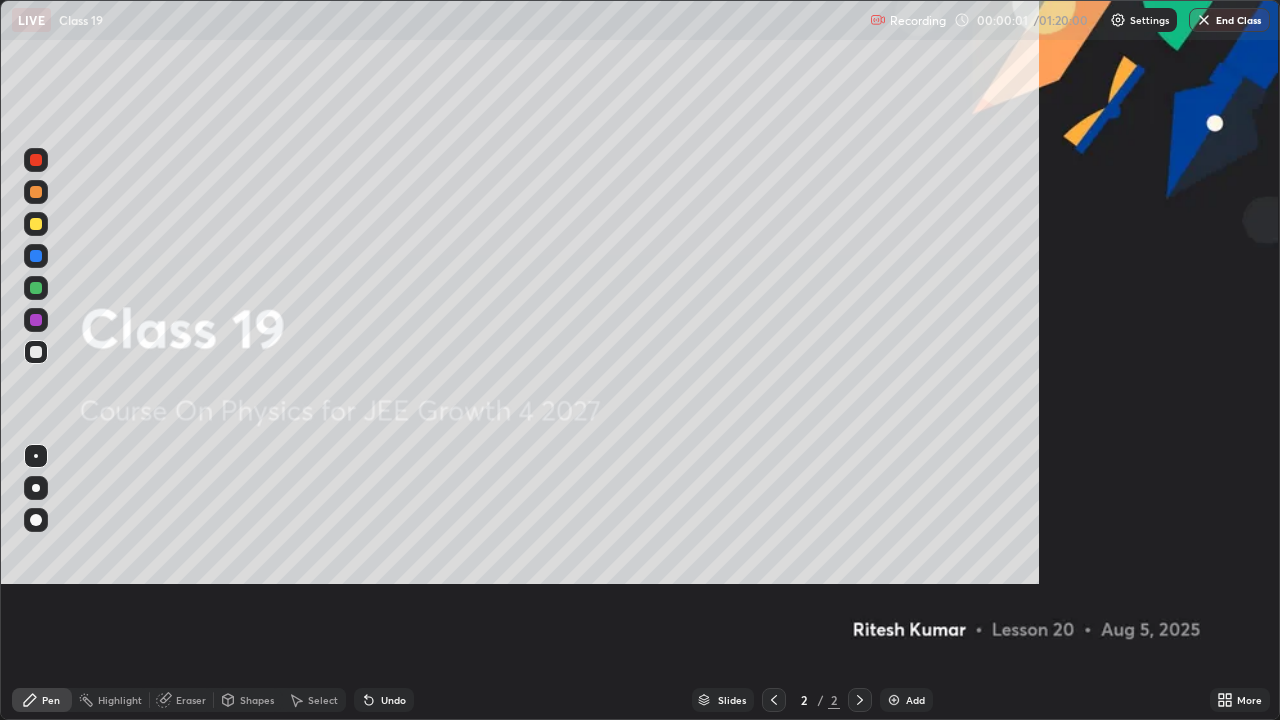 scroll, scrollTop: 99280, scrollLeft: 98720, axis: both 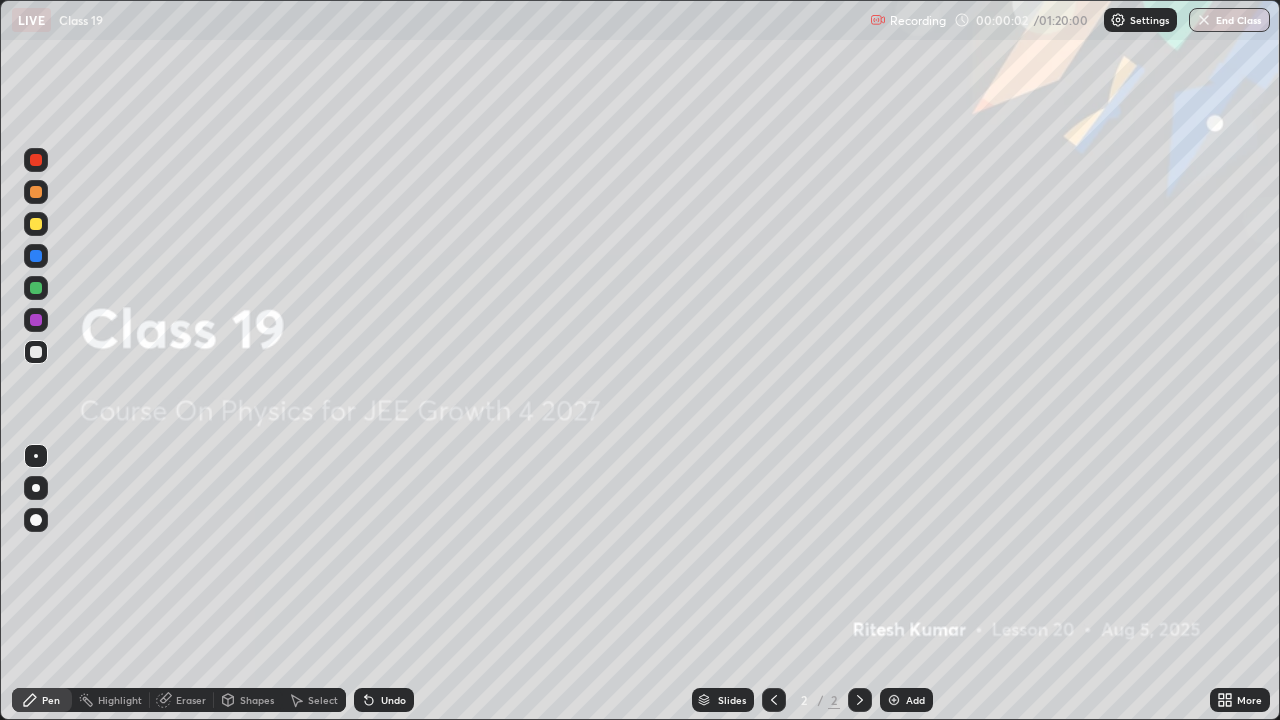 click at bounding box center [894, 700] 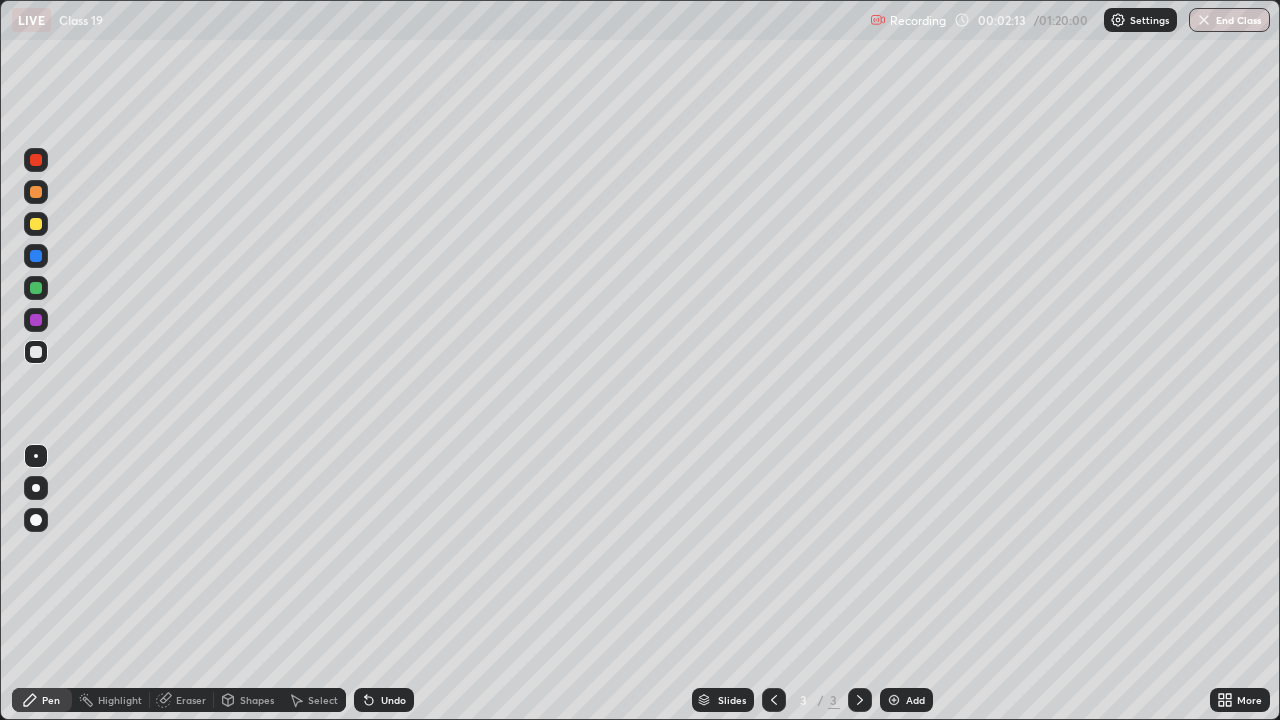 click at bounding box center (36, 352) 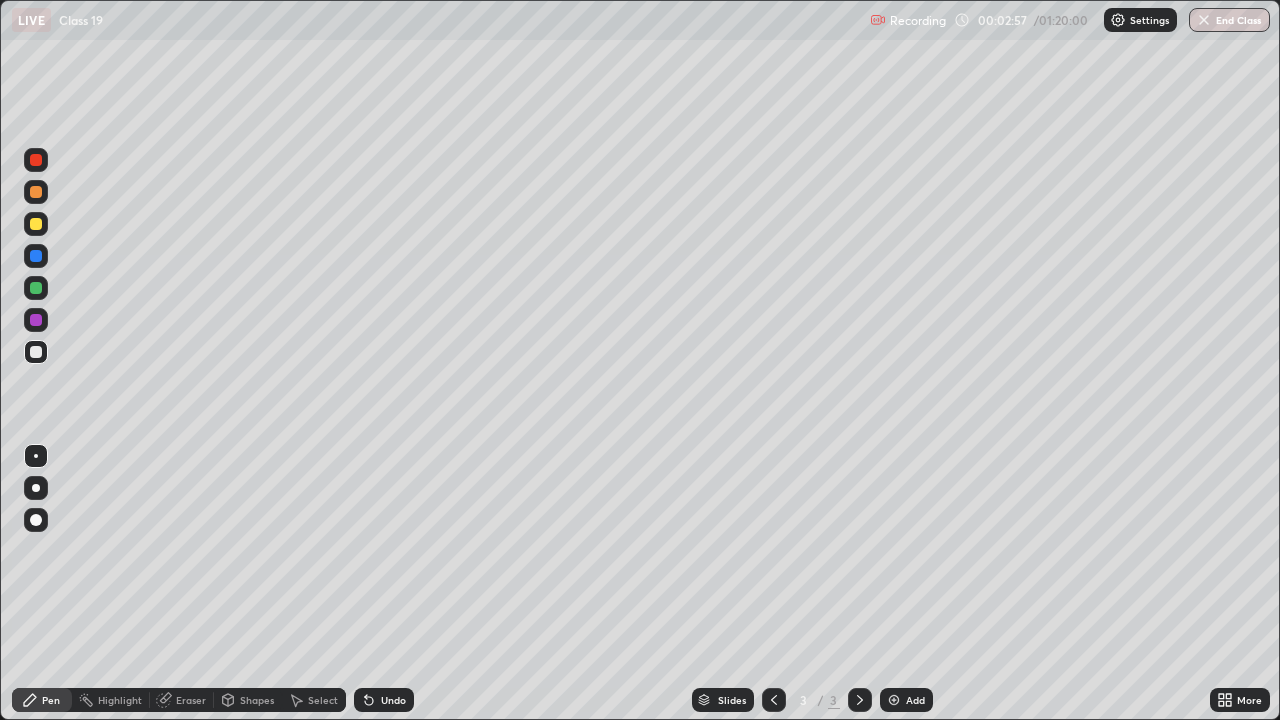 click at bounding box center [36, 224] 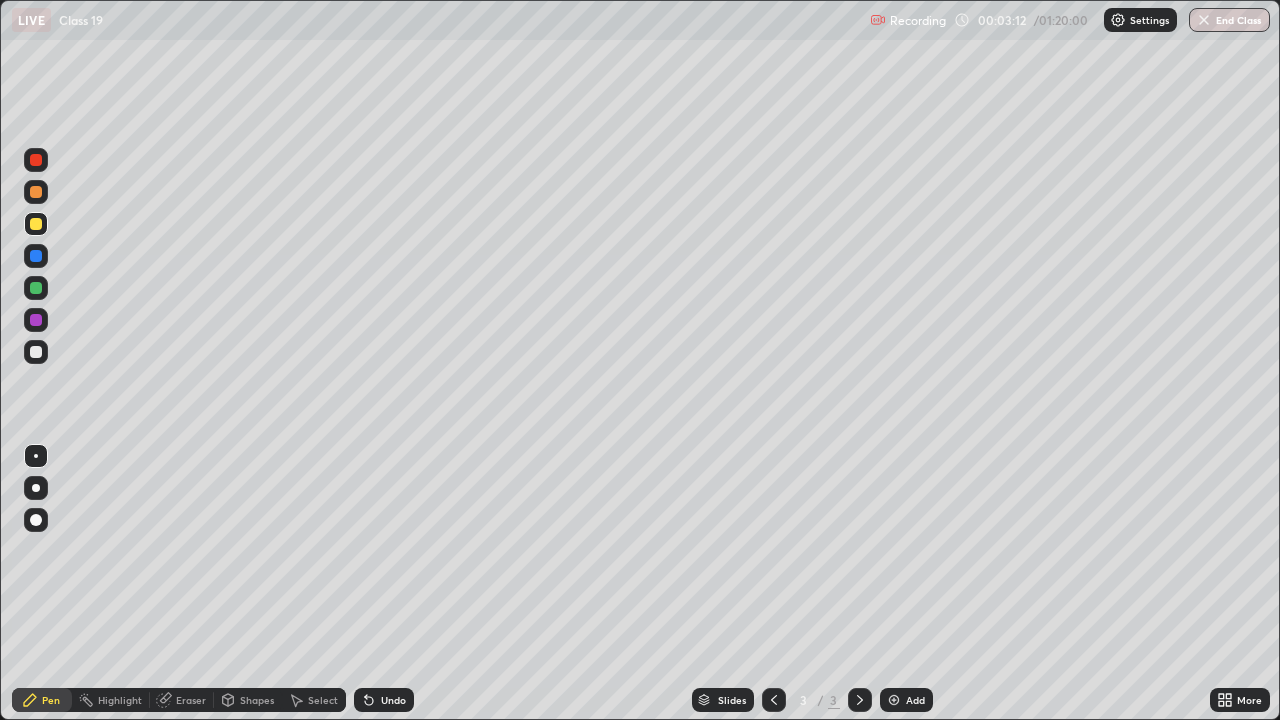 click at bounding box center [36, 224] 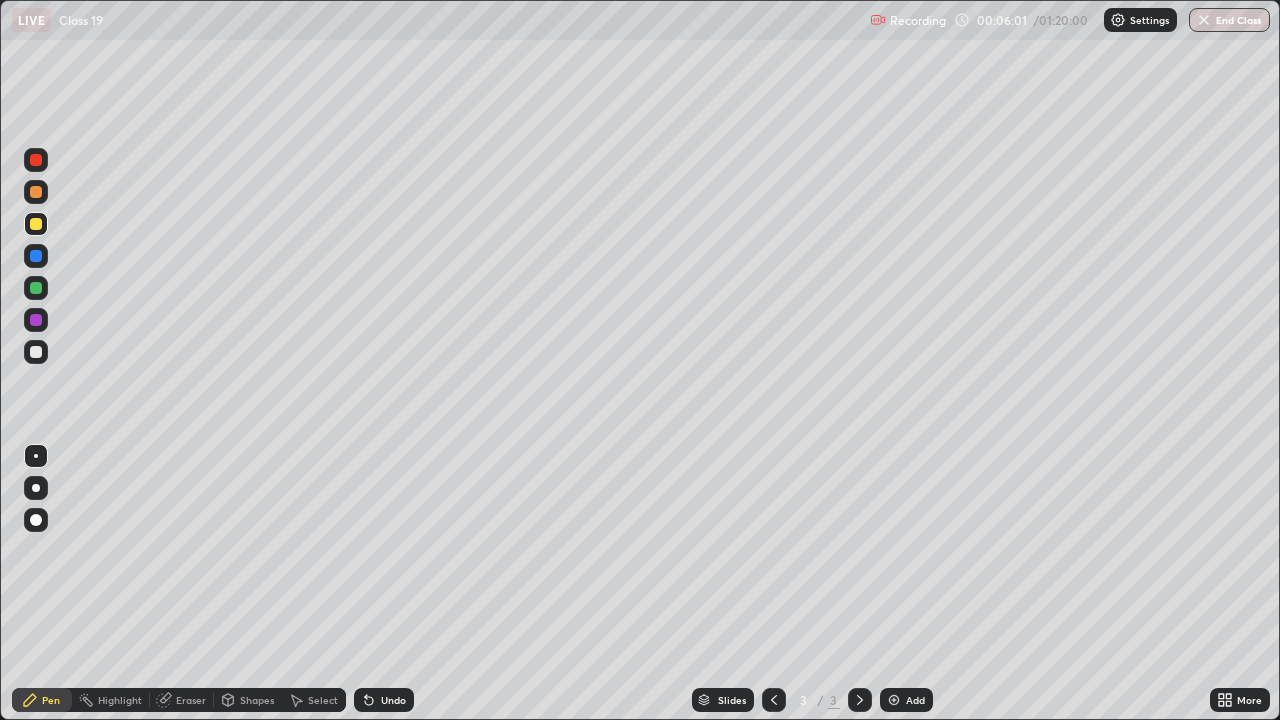 click at bounding box center (894, 700) 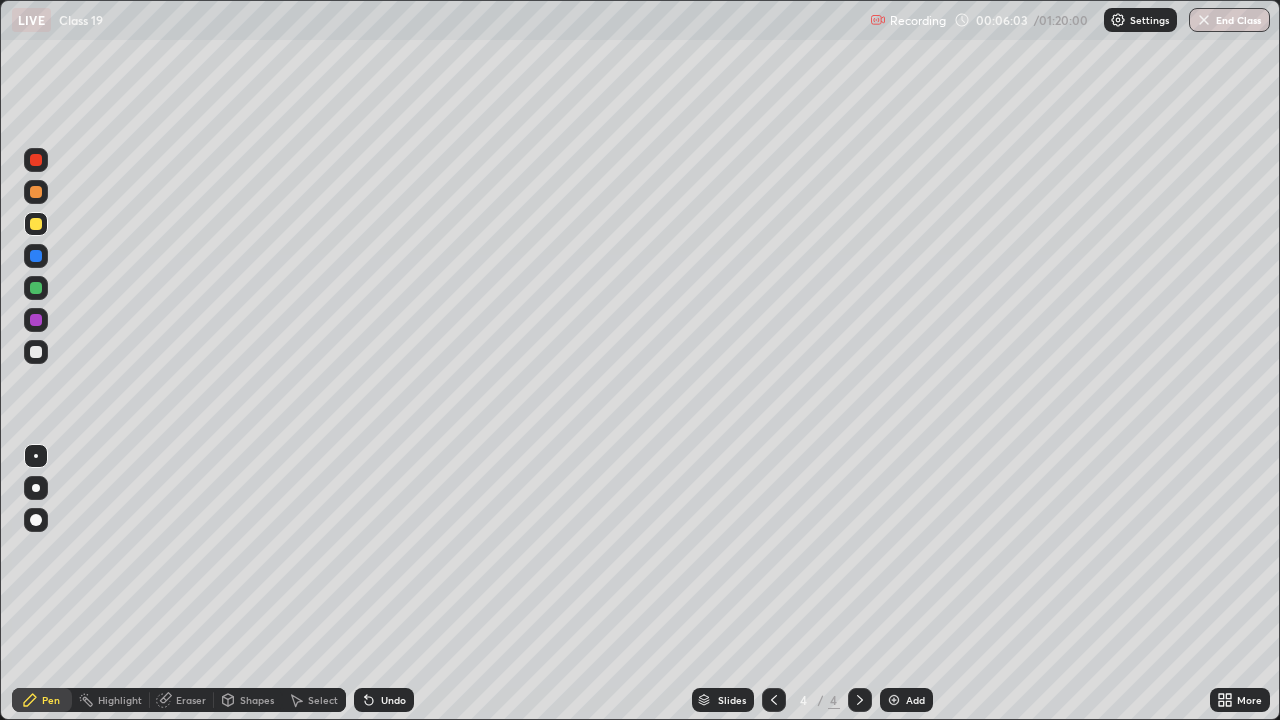click at bounding box center [36, 192] 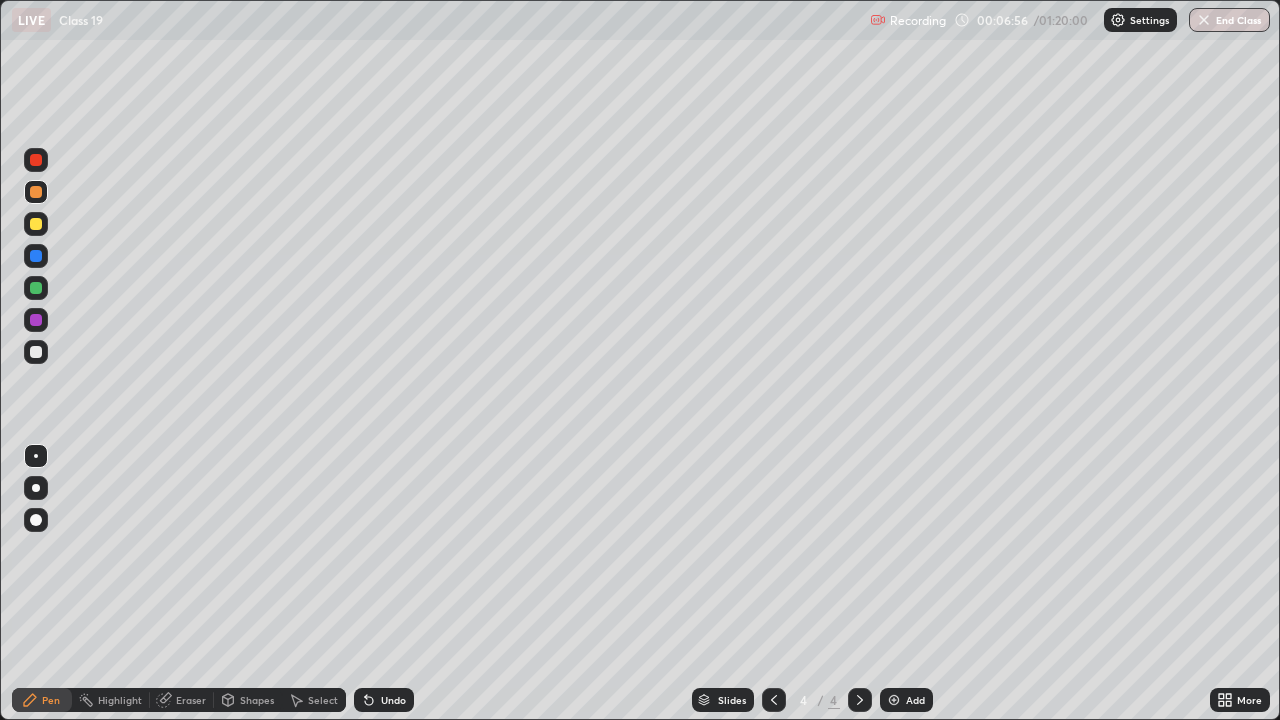 click at bounding box center (36, 352) 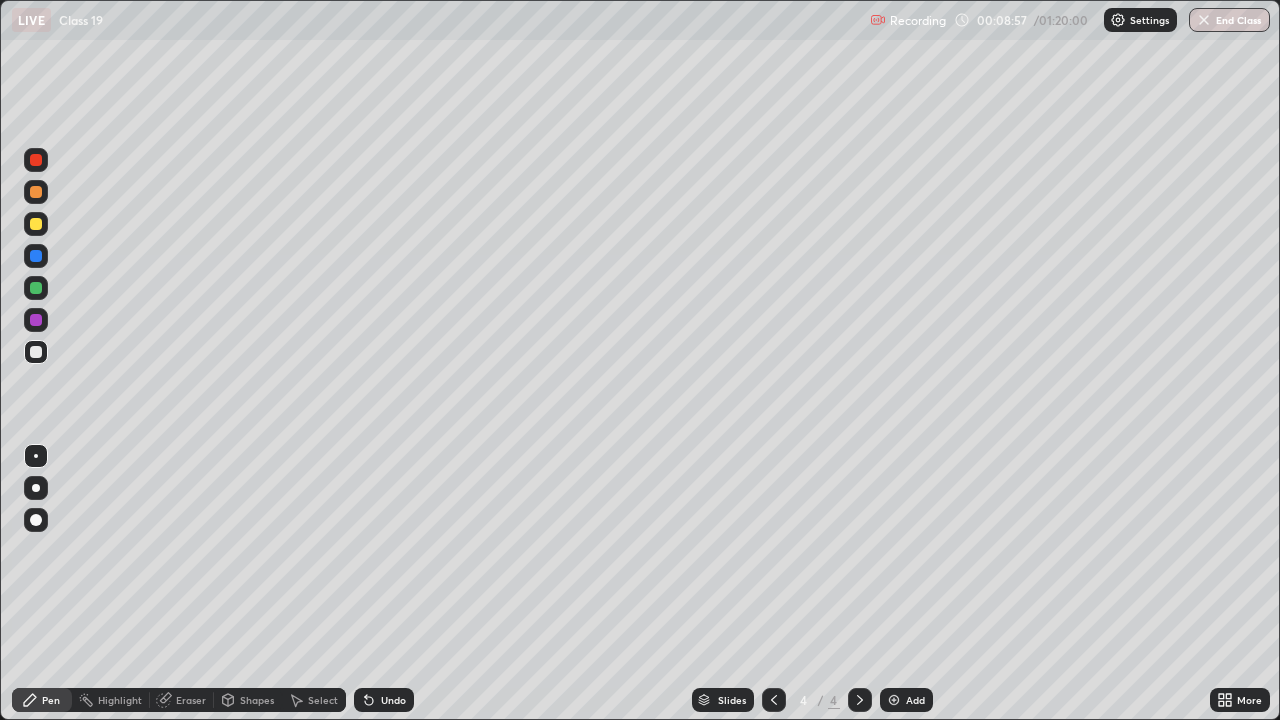 click on "Eraser" at bounding box center (191, 700) 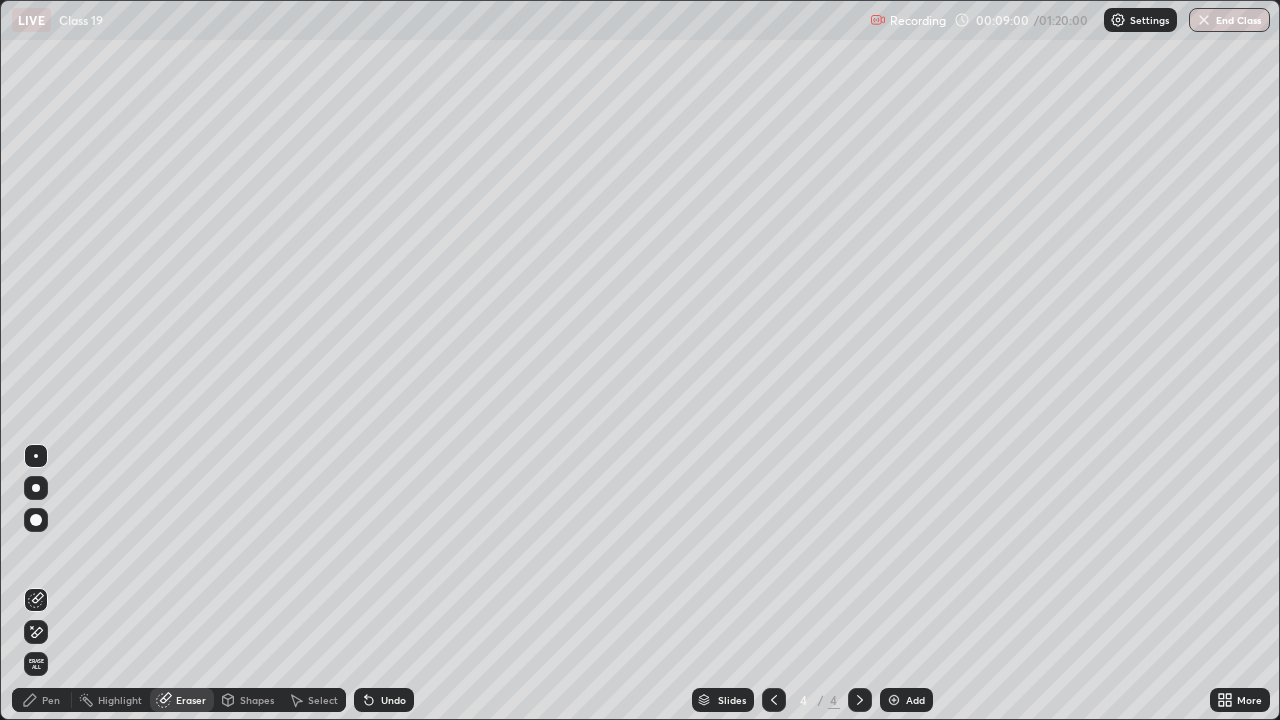 click on "Select" at bounding box center (323, 700) 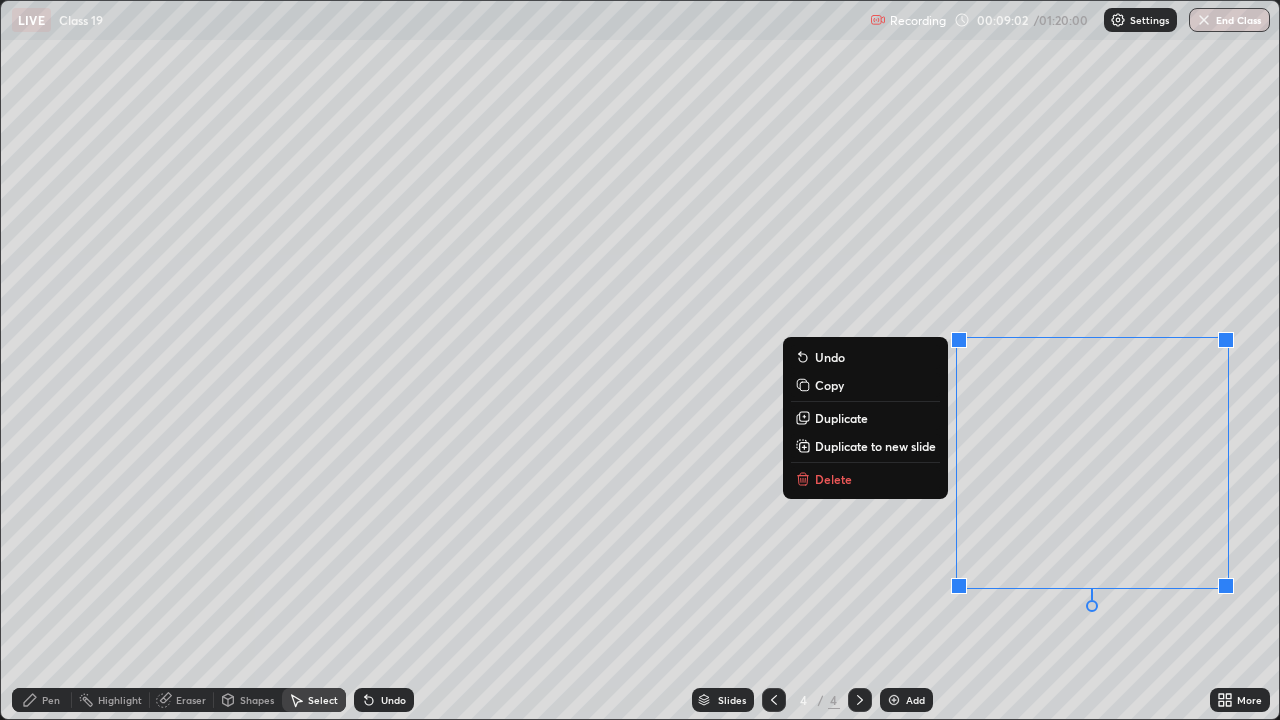 click on "Delete" at bounding box center [833, 479] 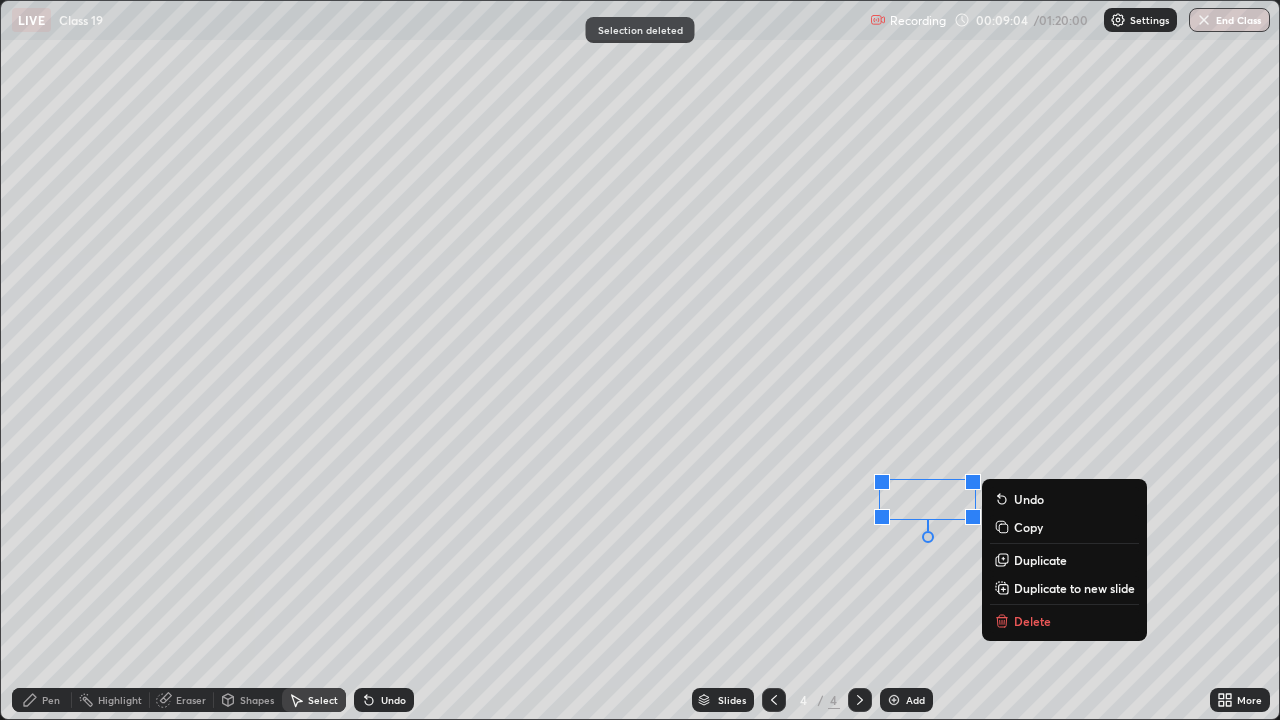 click on "Delete" at bounding box center (1032, 621) 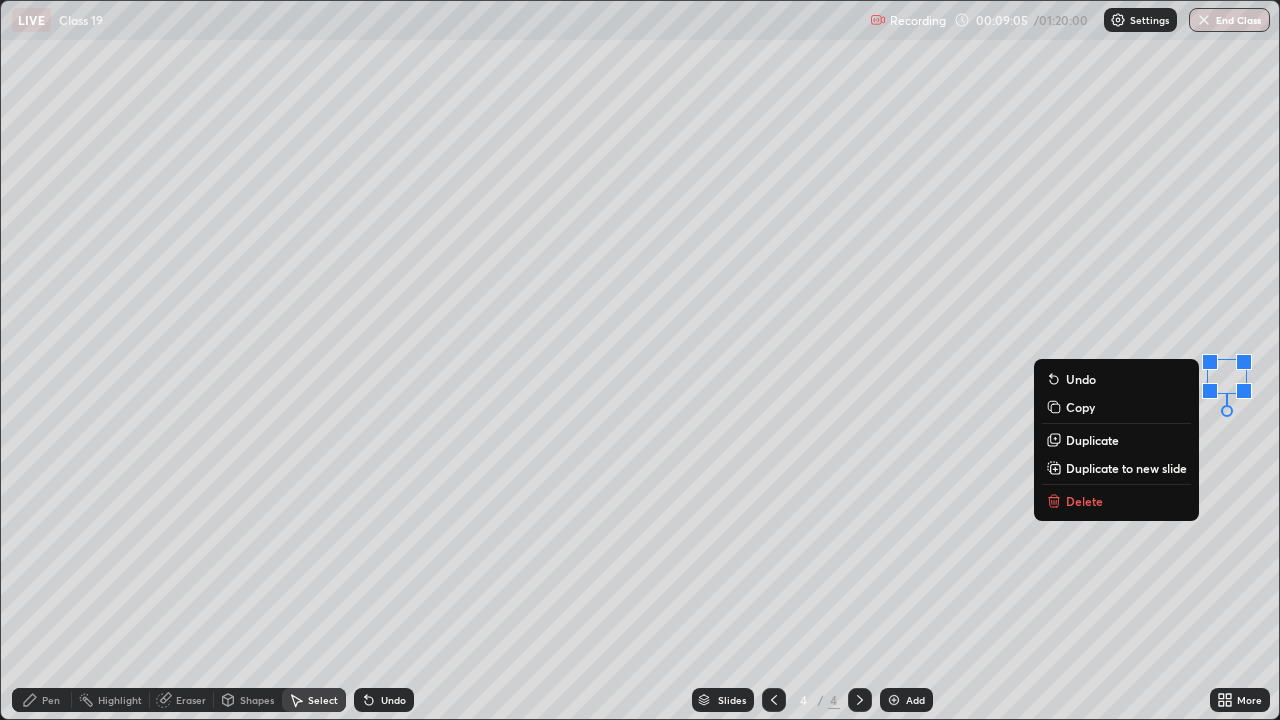 click on "Delete" at bounding box center [1084, 501] 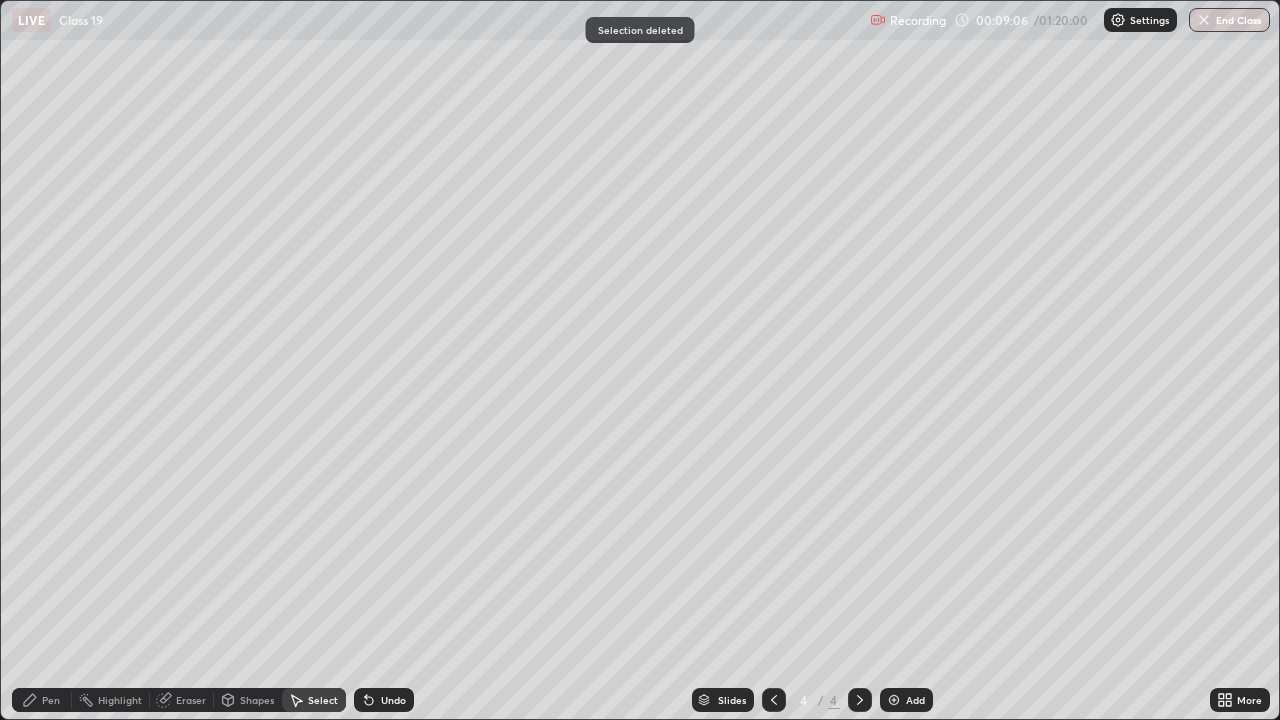 click on "Pen" at bounding box center [51, 700] 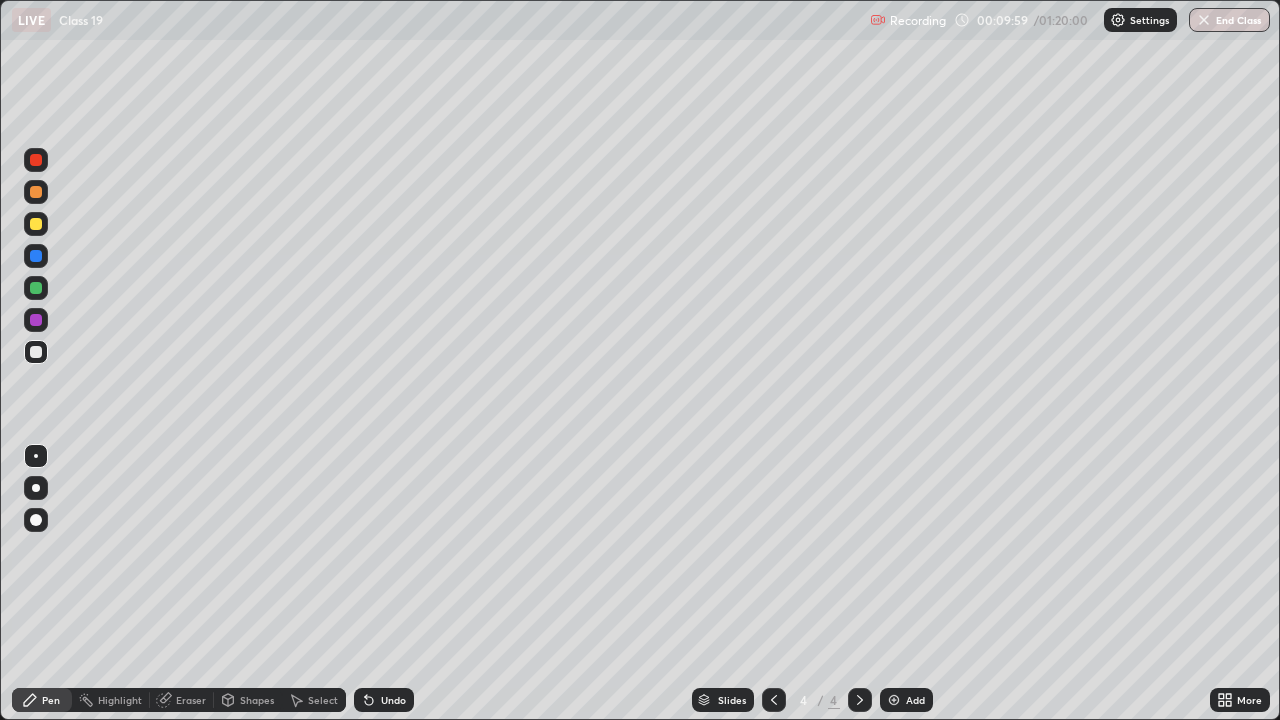 click at bounding box center [36, 320] 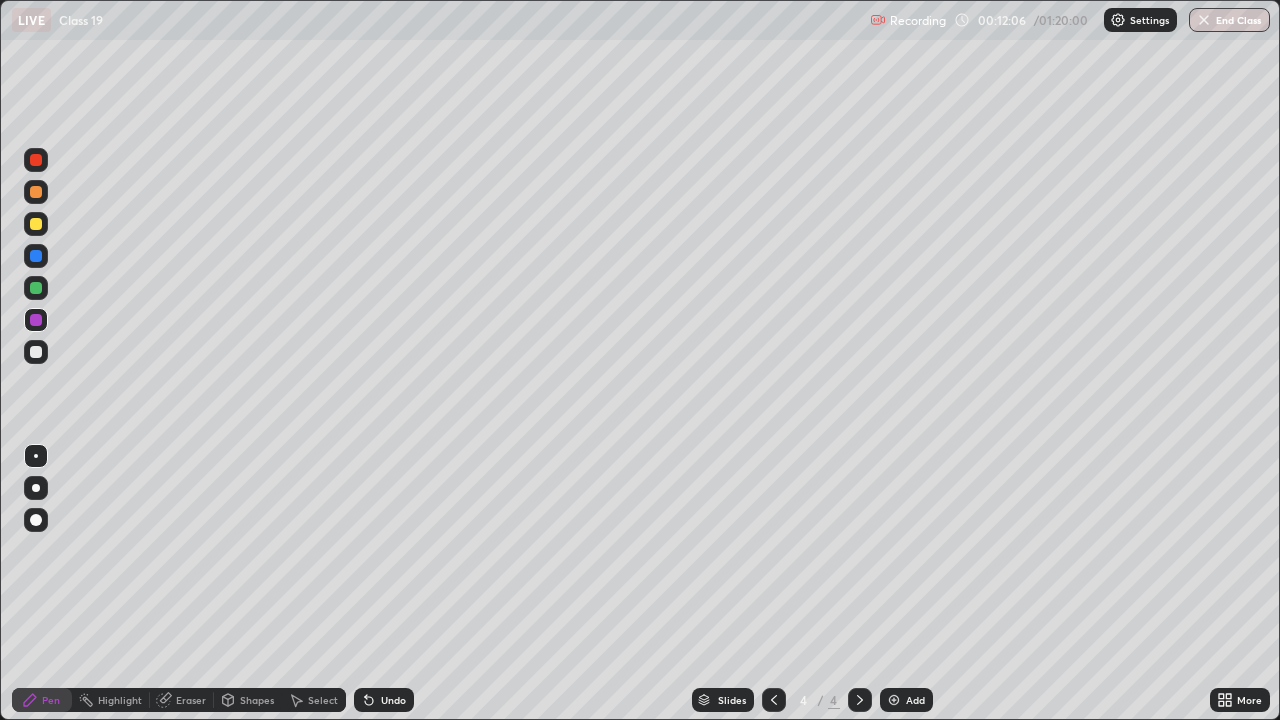 click at bounding box center [894, 700] 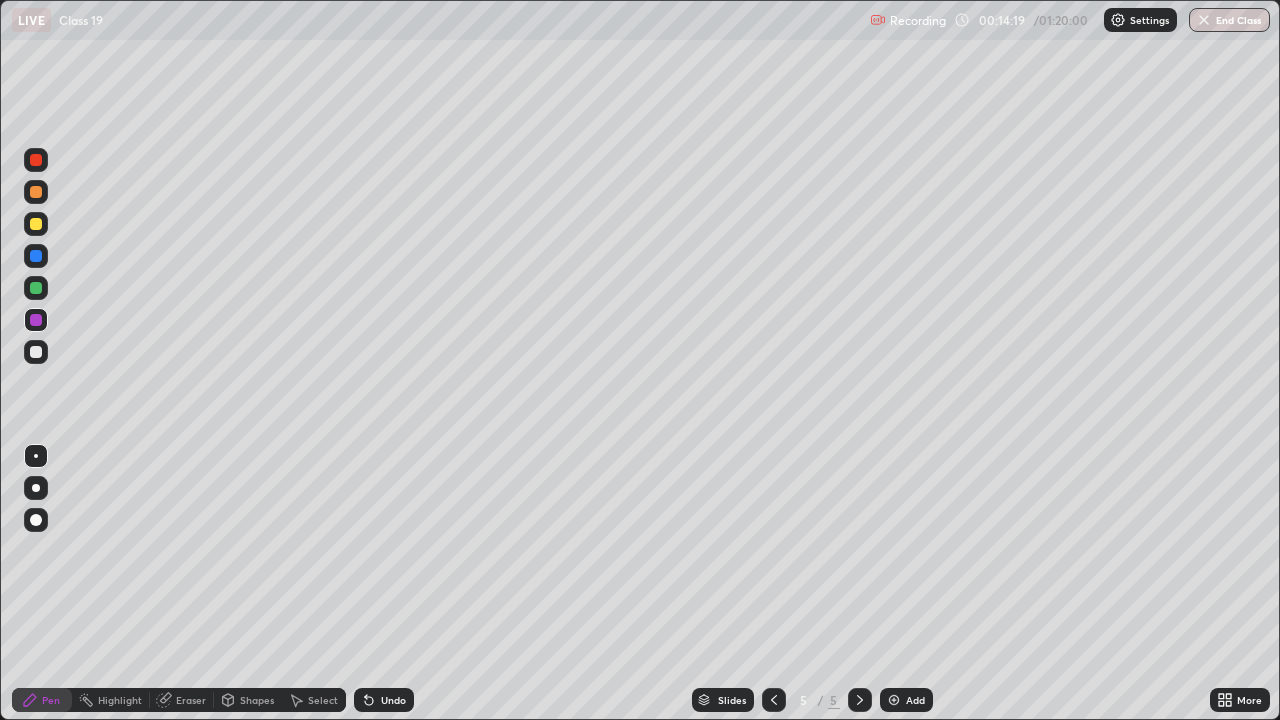 click on "Add" at bounding box center [906, 700] 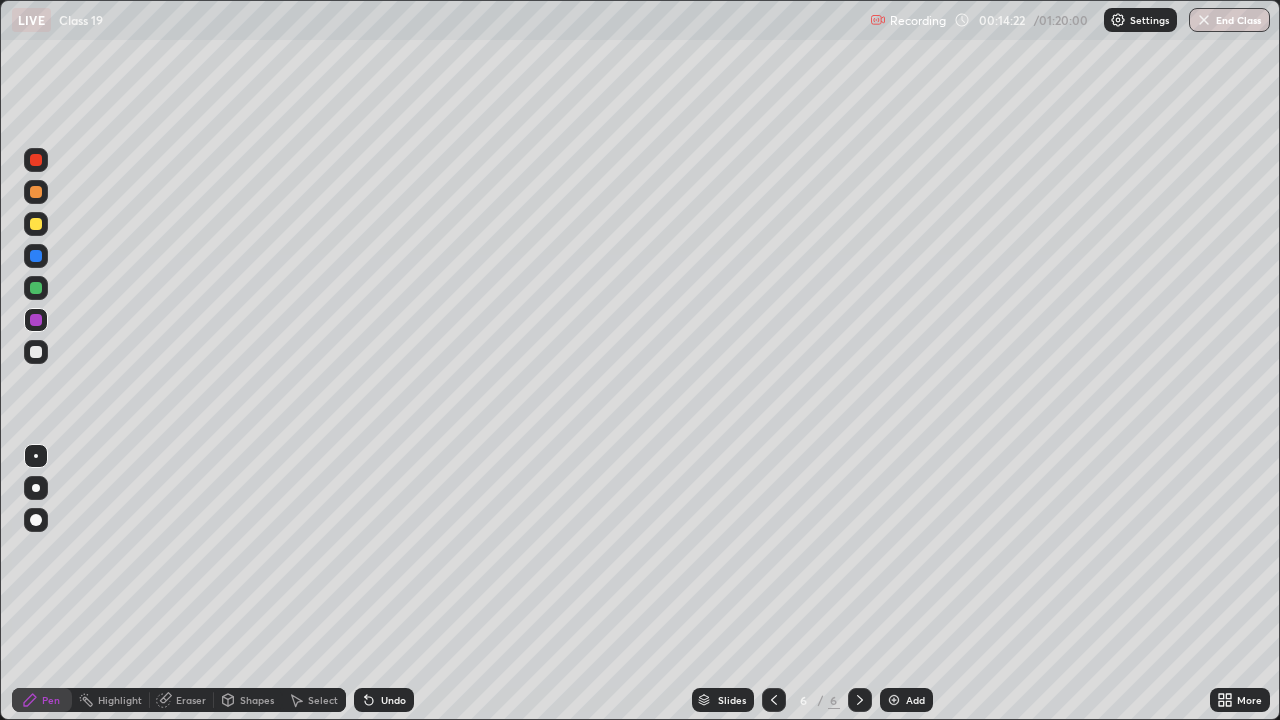 click at bounding box center [36, 192] 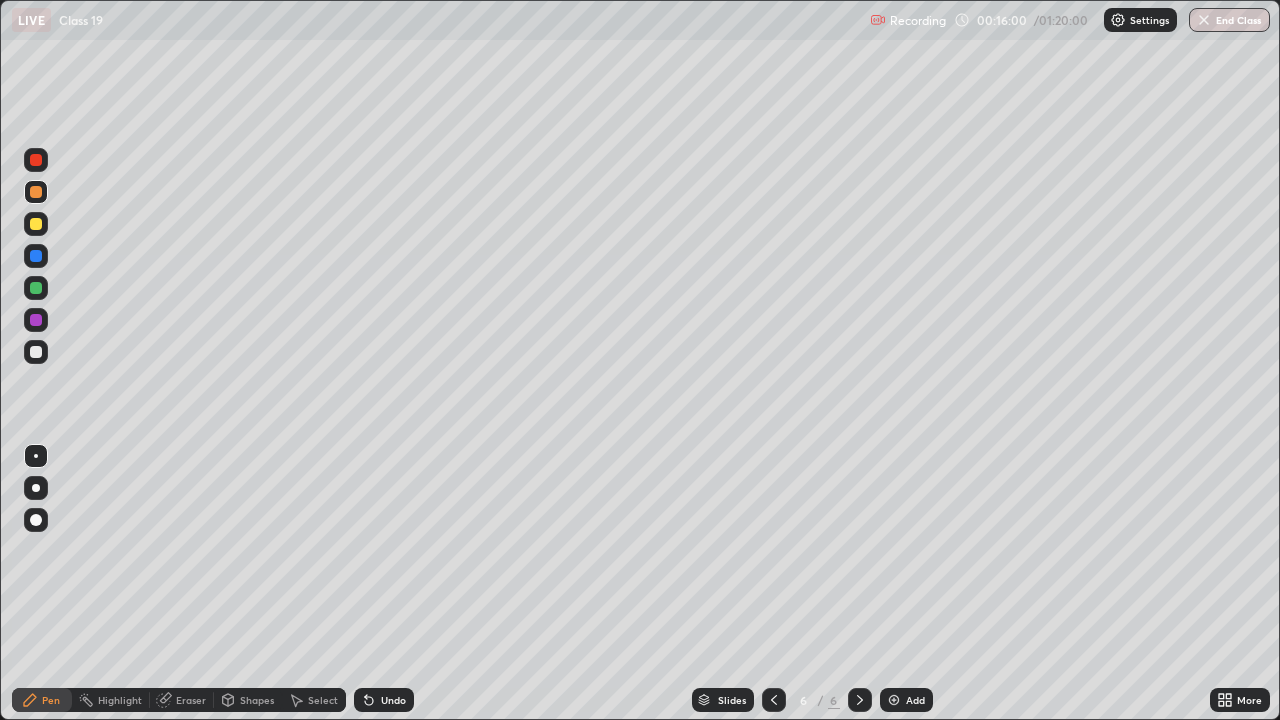 click at bounding box center [36, 224] 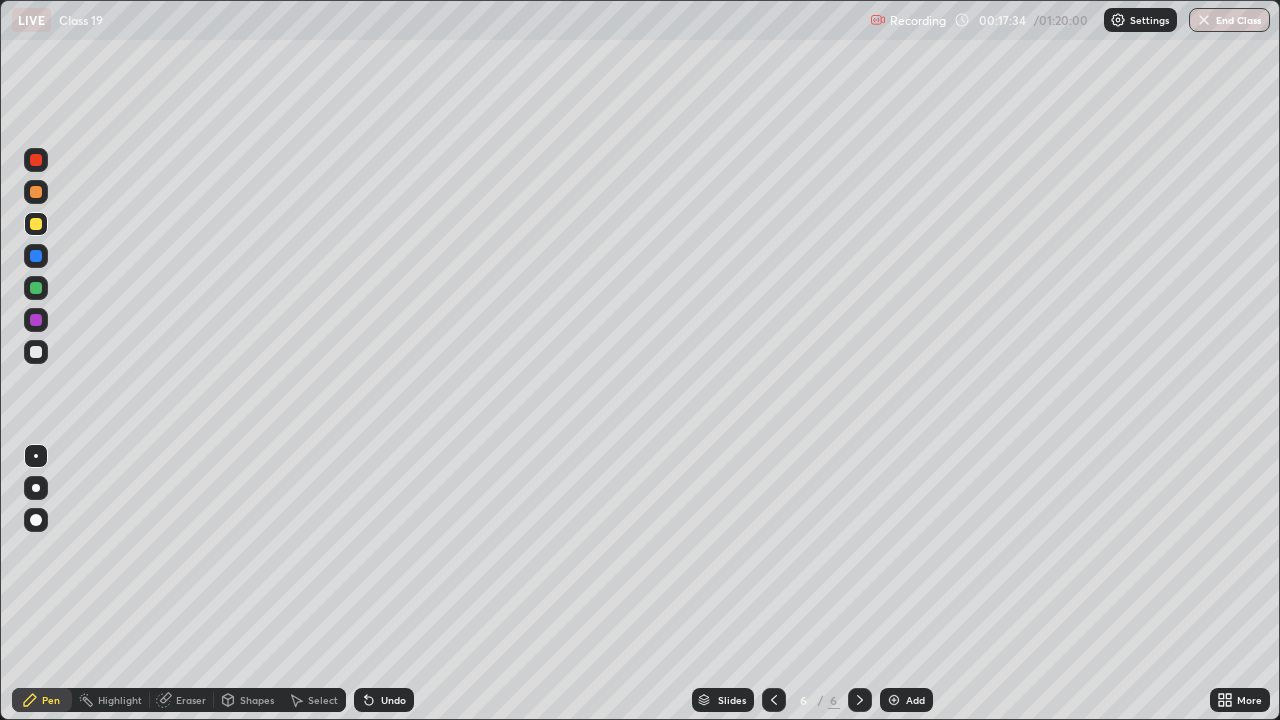 click at bounding box center (894, 700) 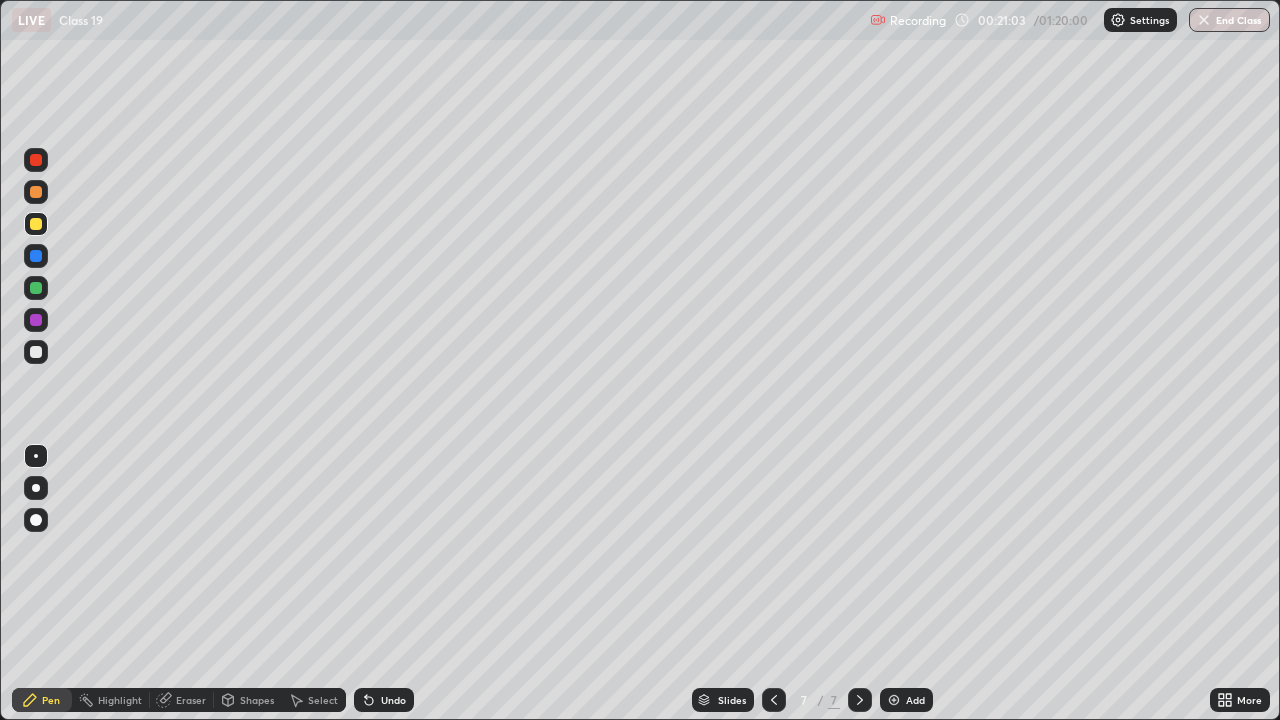 click at bounding box center [36, 288] 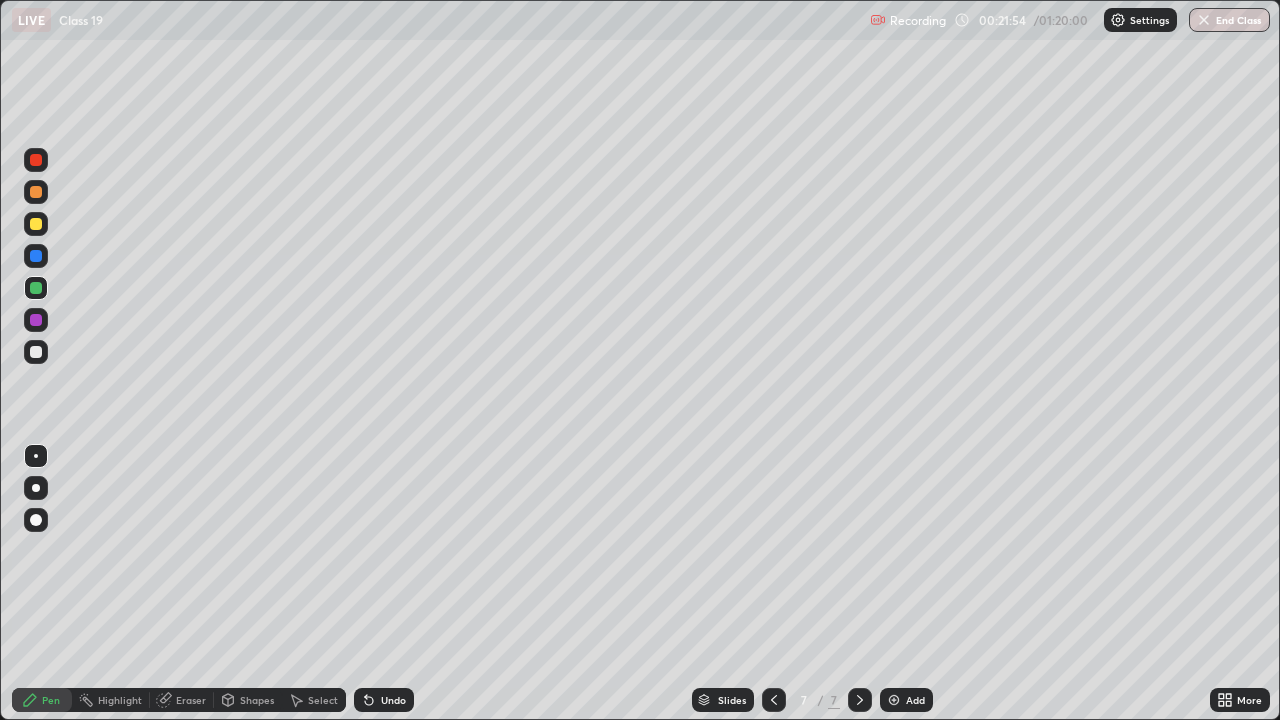 click on "Erase all" at bounding box center (36, 360) 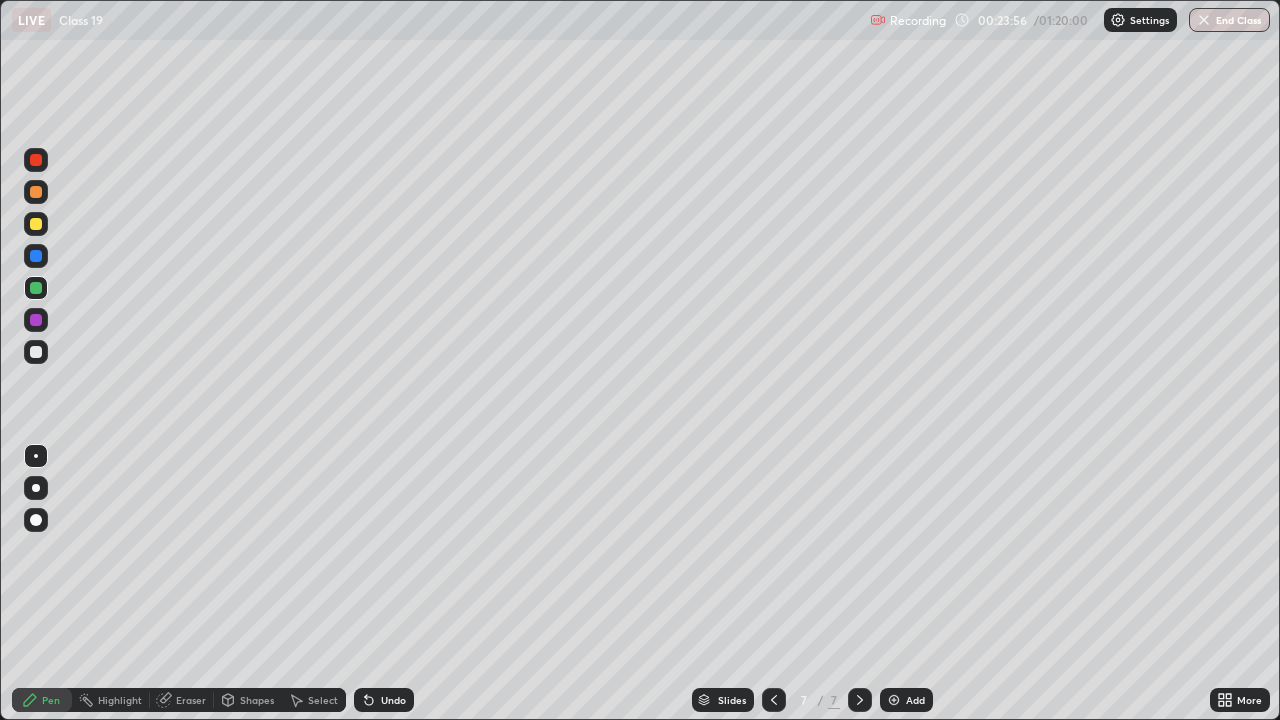 click at bounding box center (894, 700) 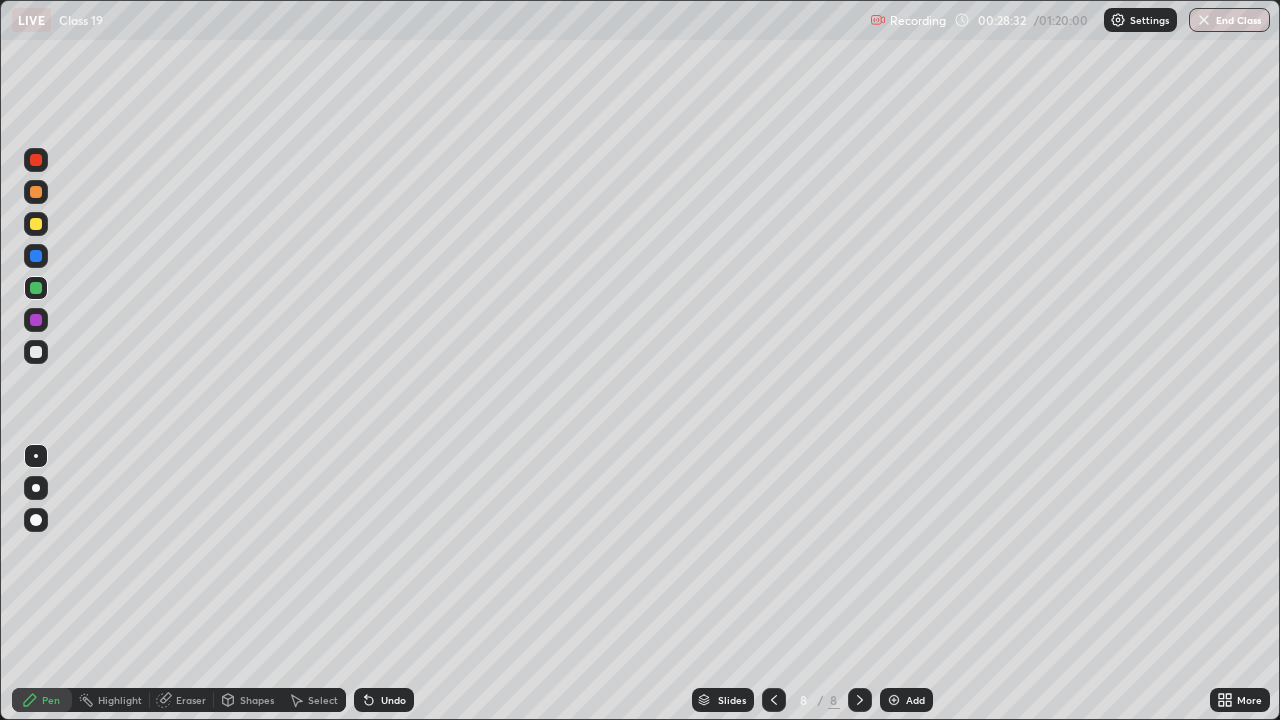 click on "Select" at bounding box center (323, 700) 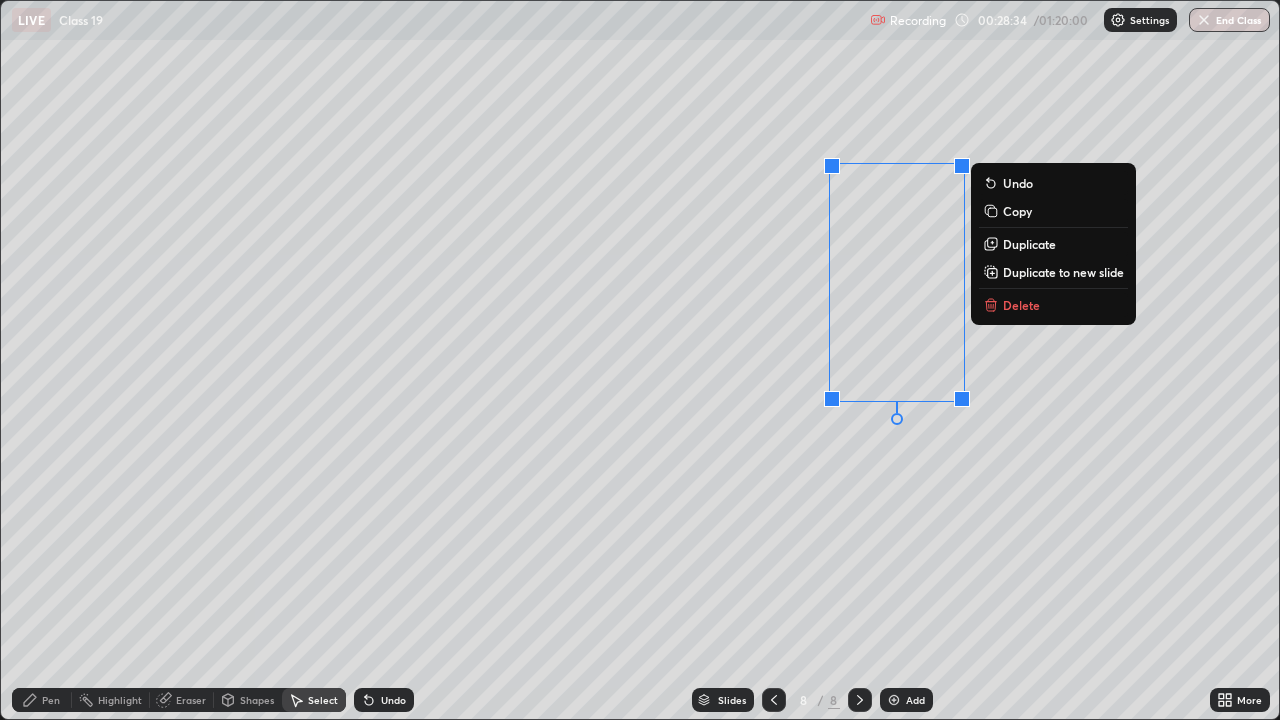 click on "Delete" at bounding box center [1021, 305] 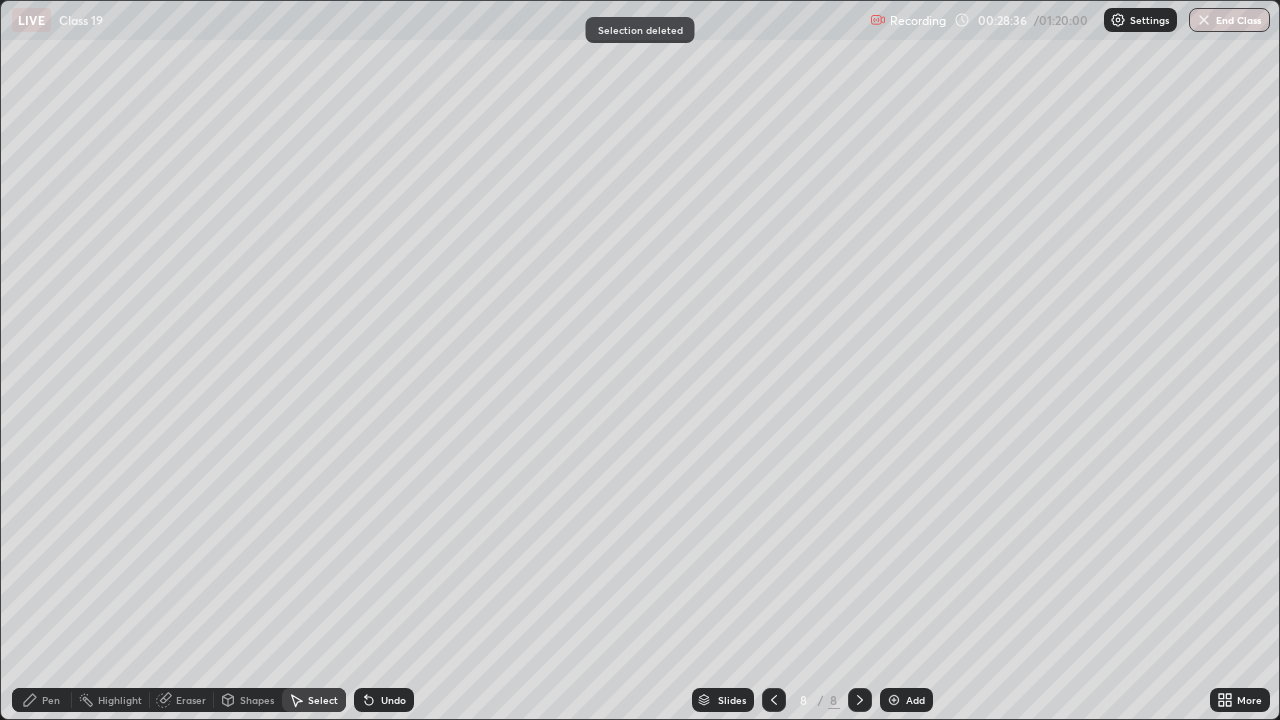 click on "Pen" at bounding box center [42, 700] 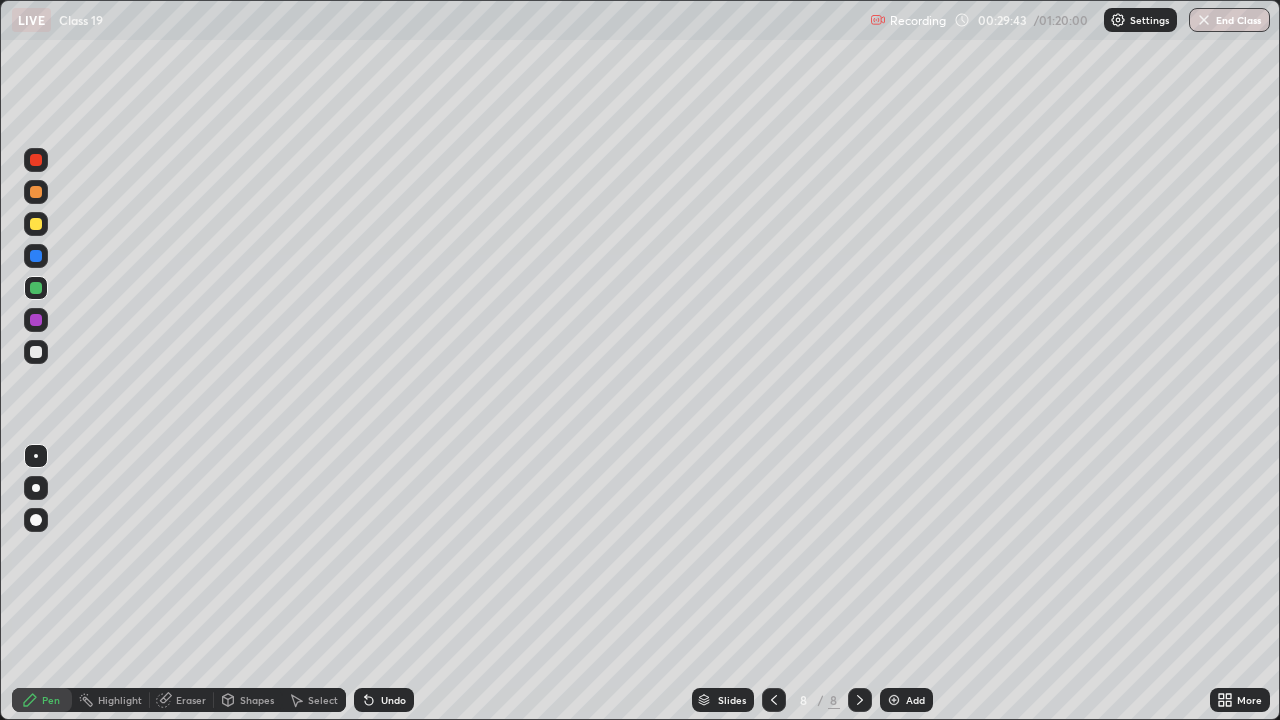 click at bounding box center (36, 160) 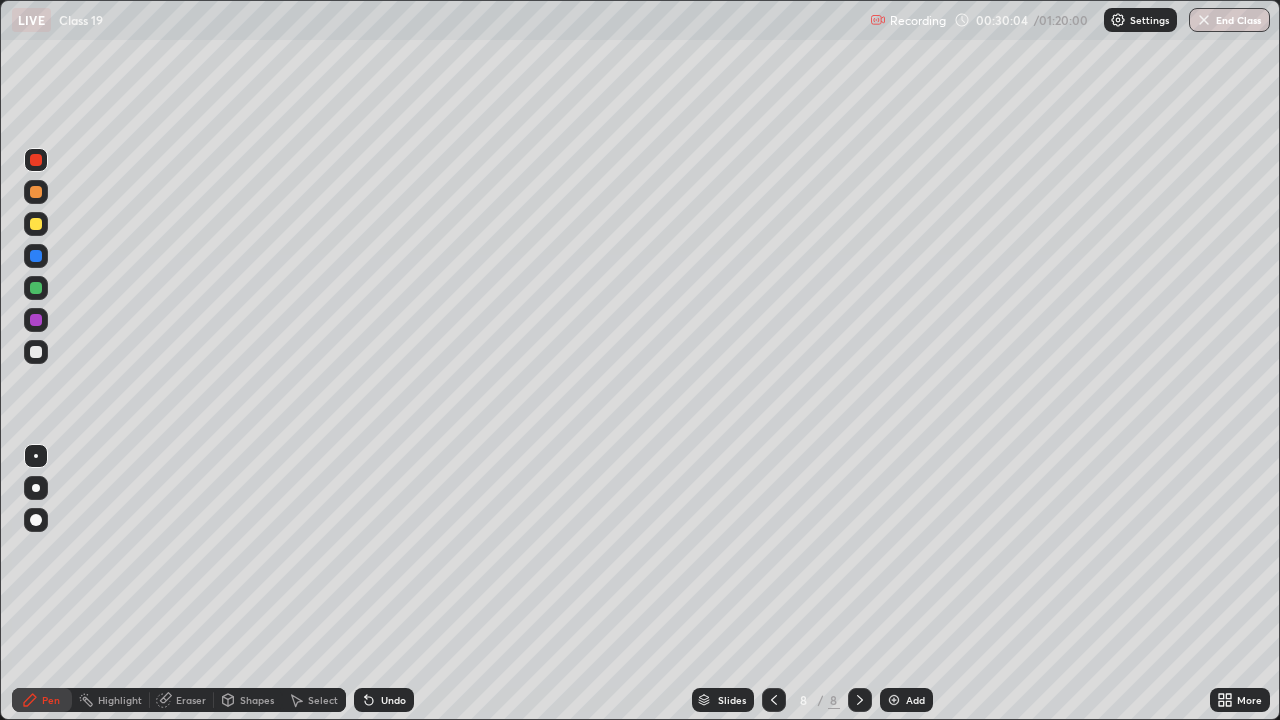 click at bounding box center [36, 352] 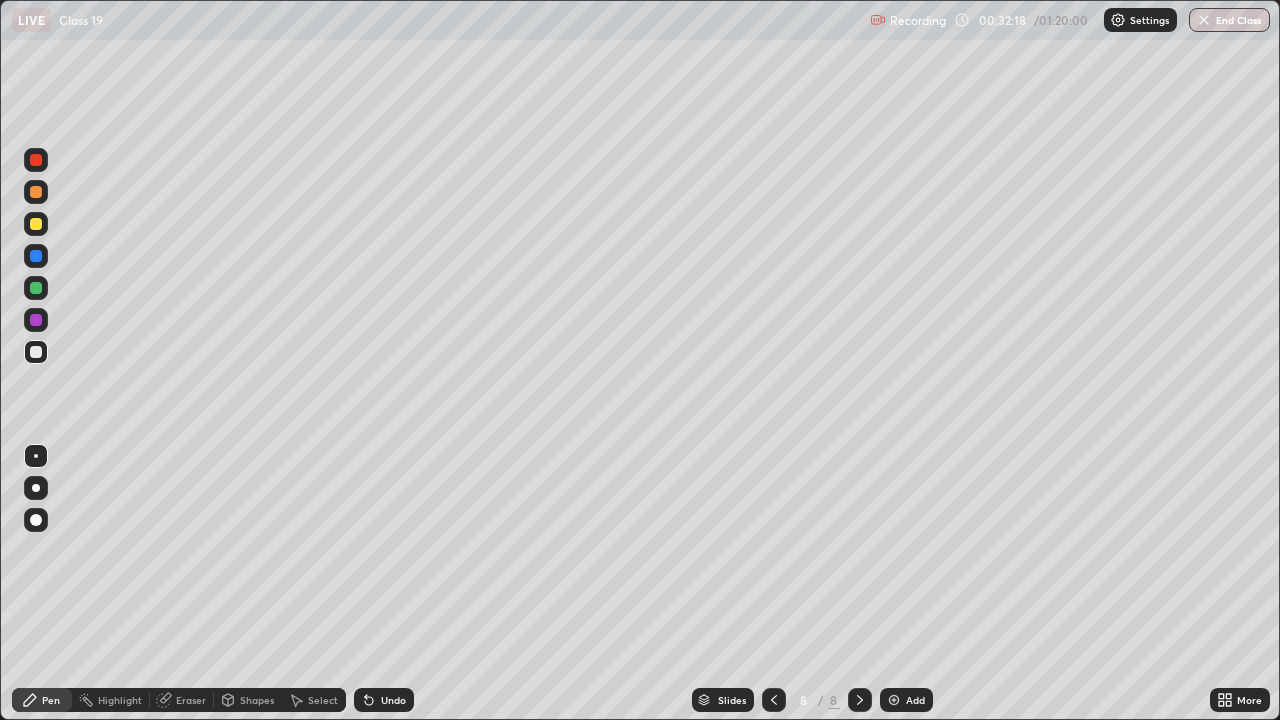 click on "Eraser" at bounding box center (191, 700) 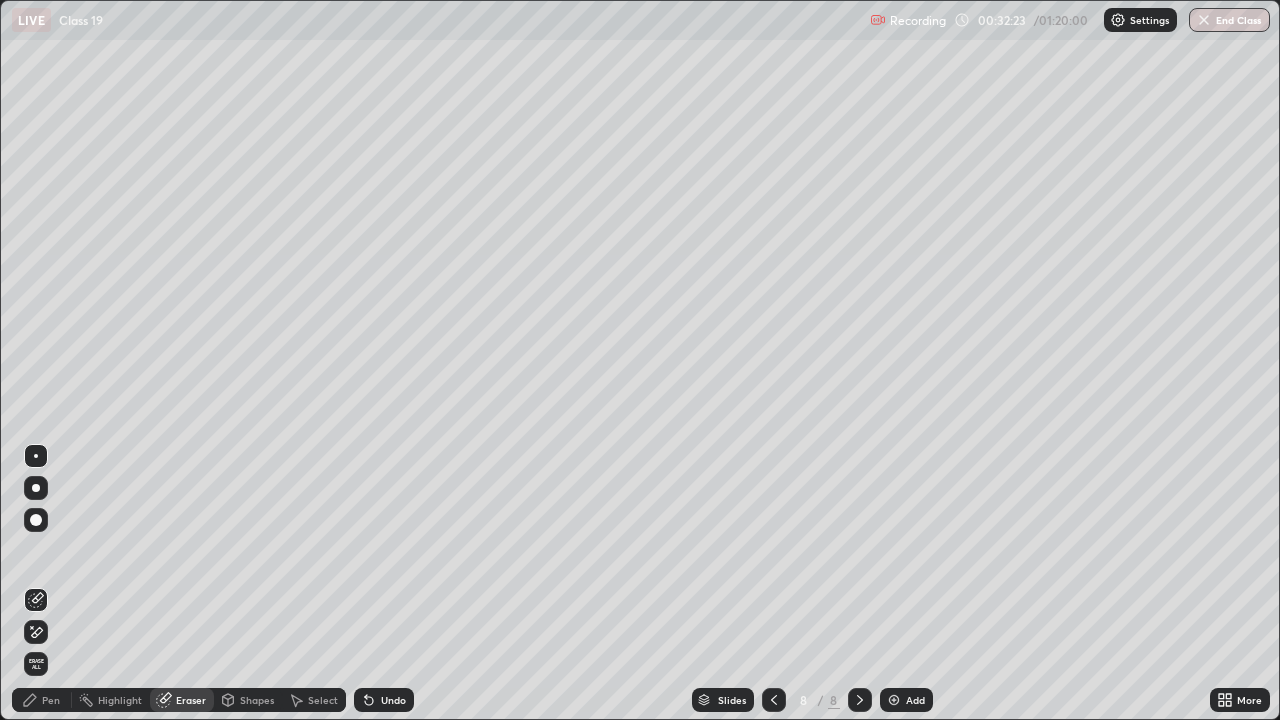 click on "Pen" at bounding box center (51, 700) 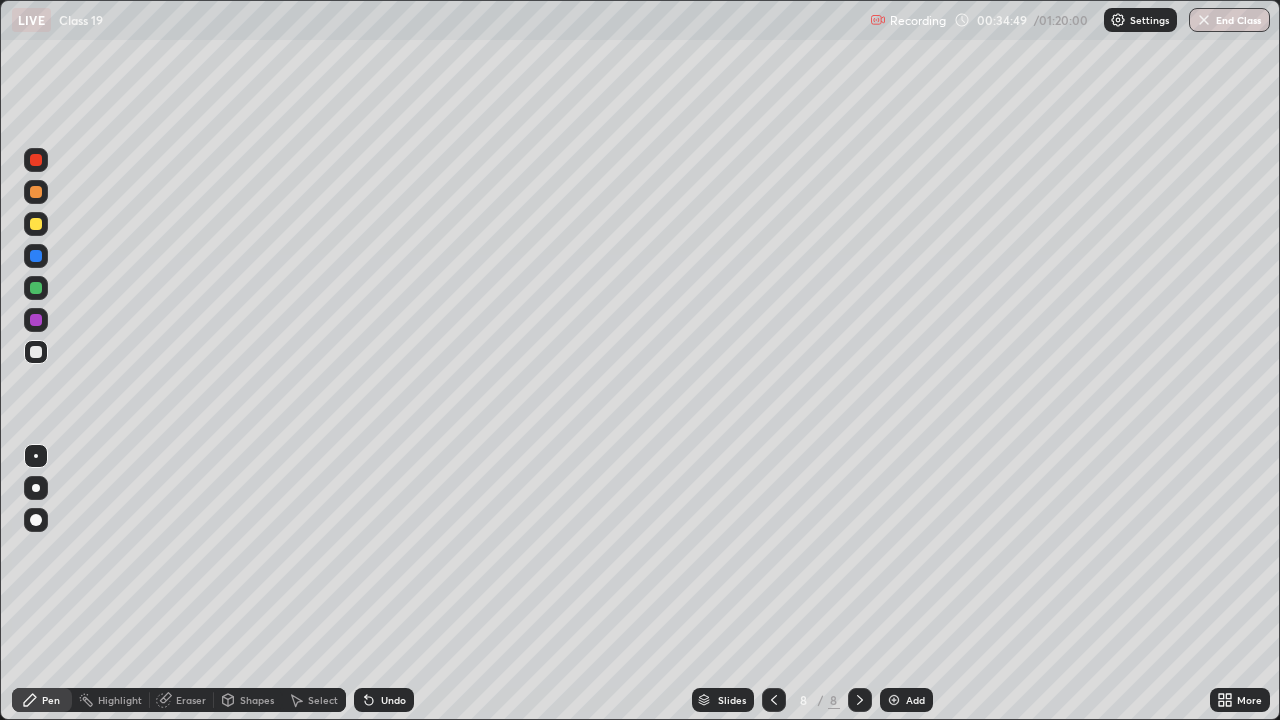click at bounding box center (894, 700) 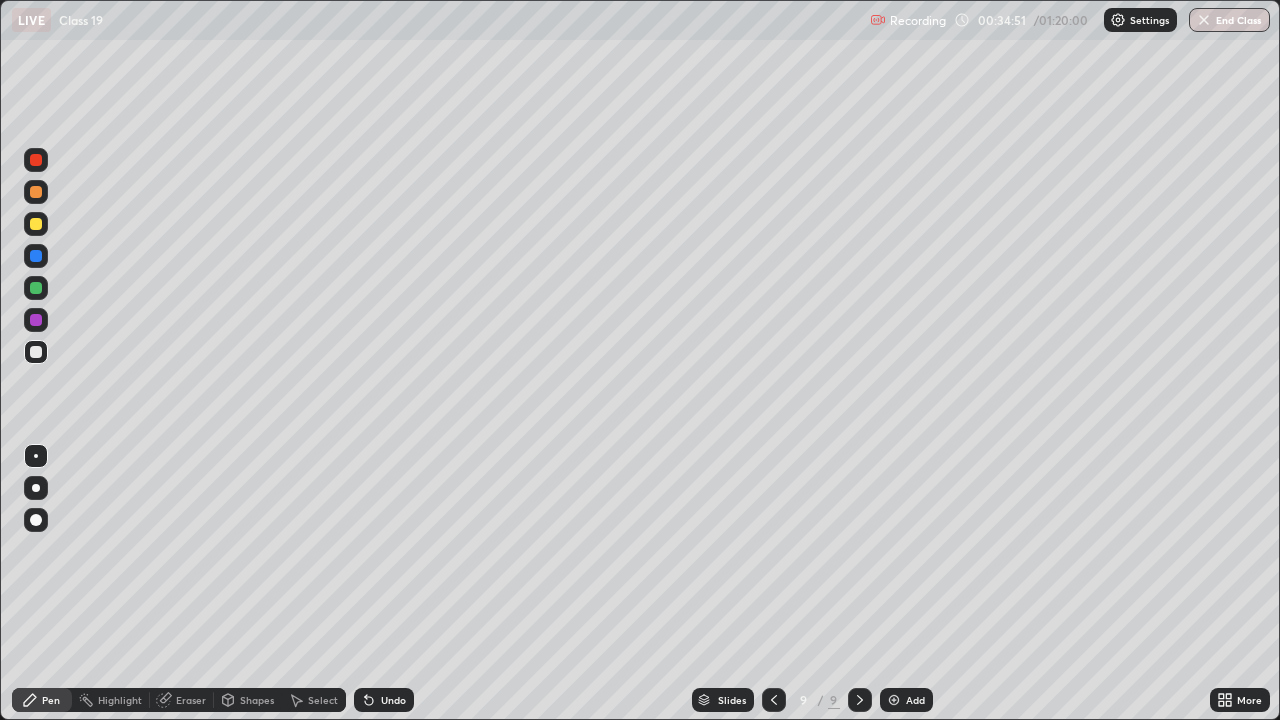 click at bounding box center [36, 224] 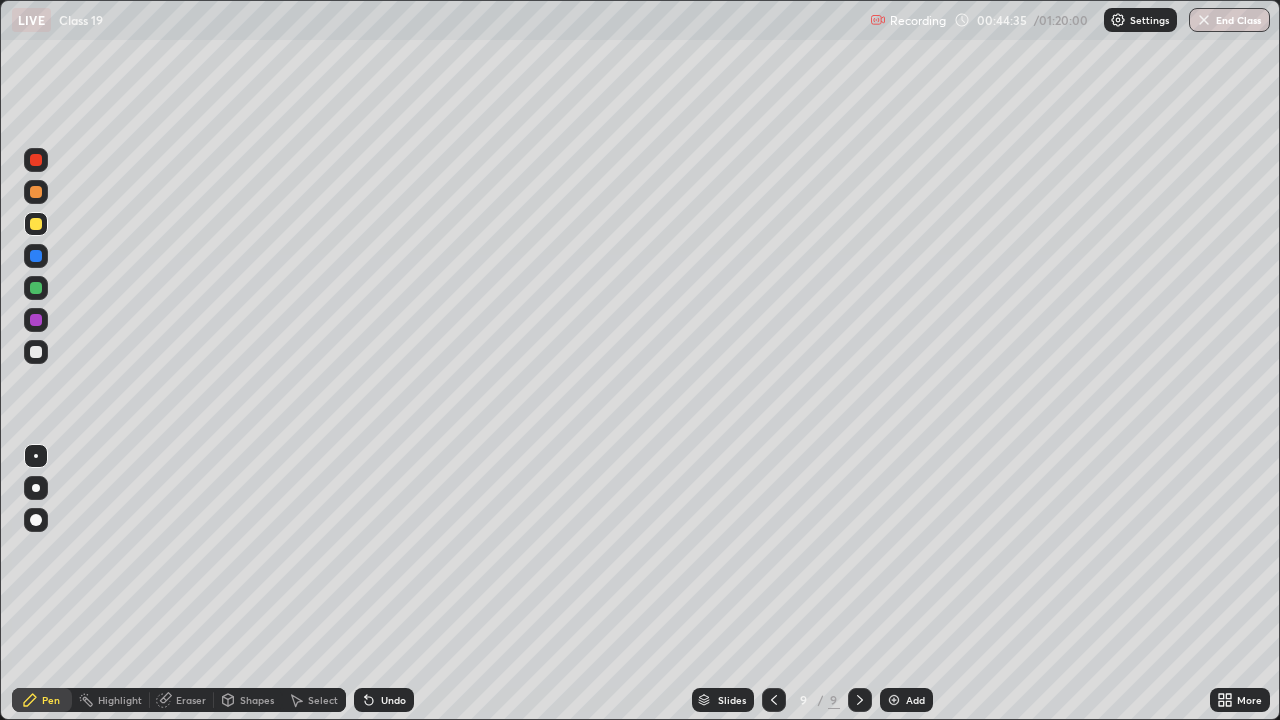 click at bounding box center [894, 700] 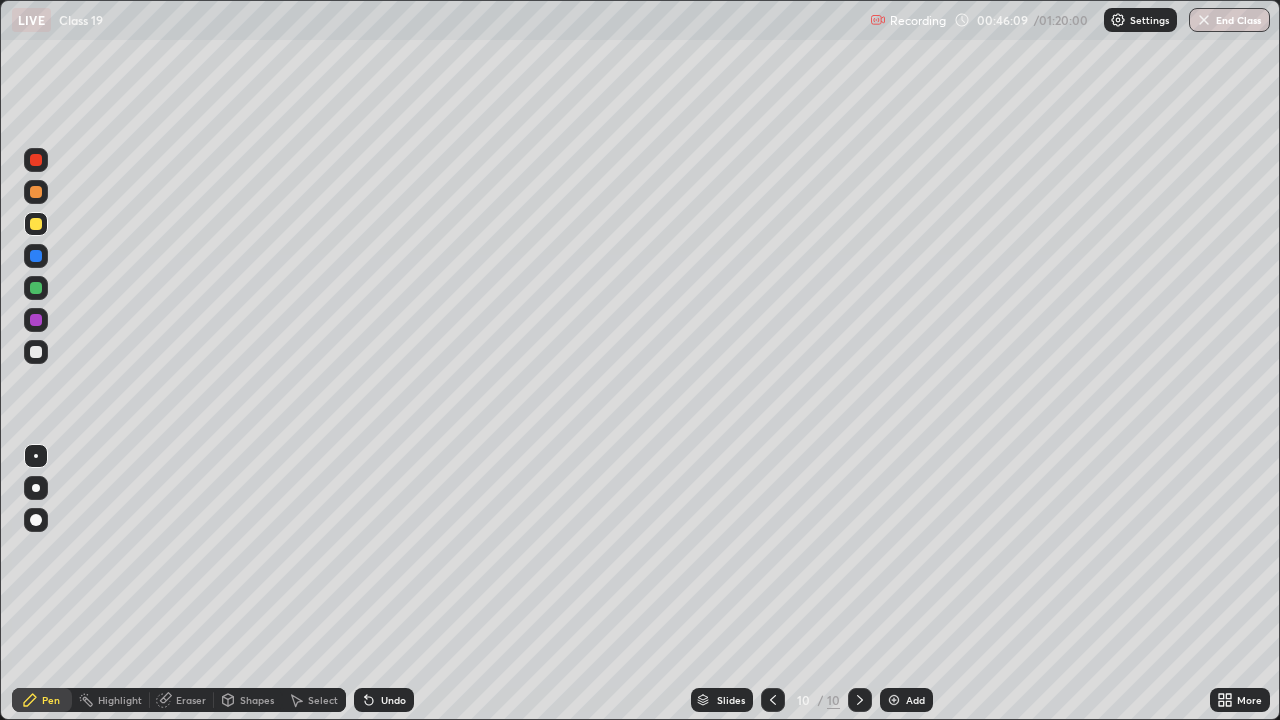 click on "Add" at bounding box center (906, 700) 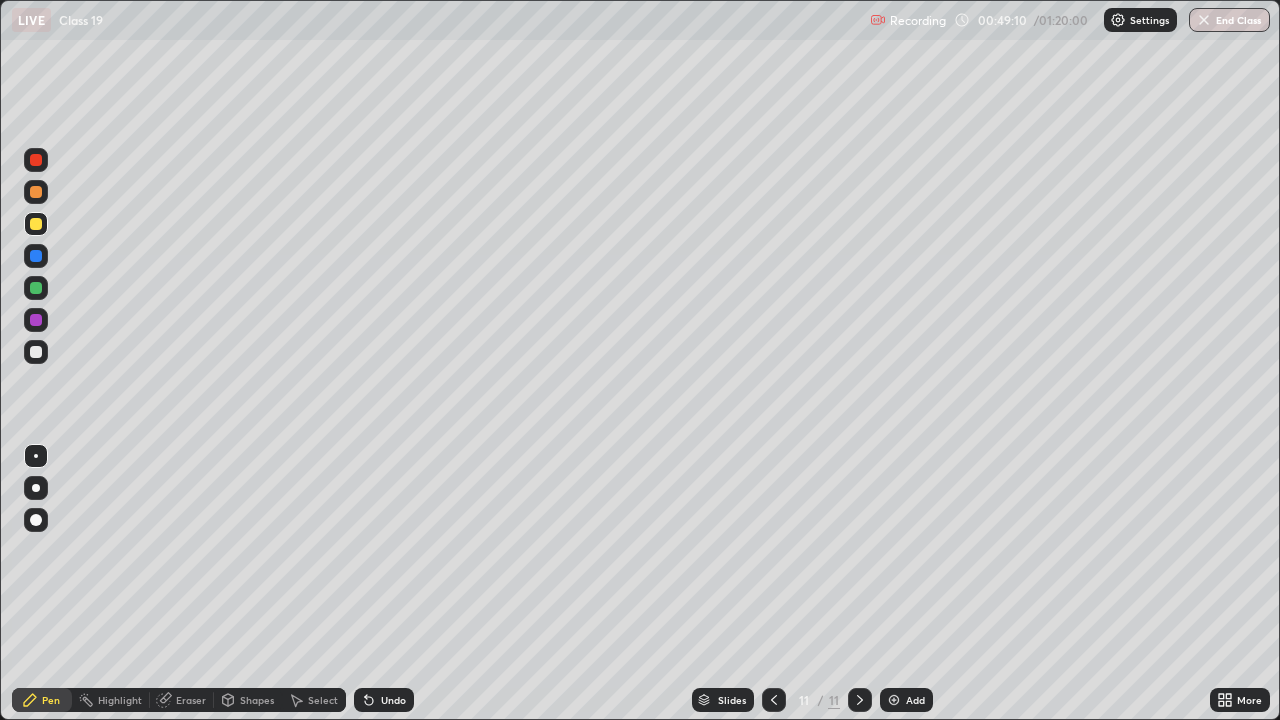 click at bounding box center [36, 352] 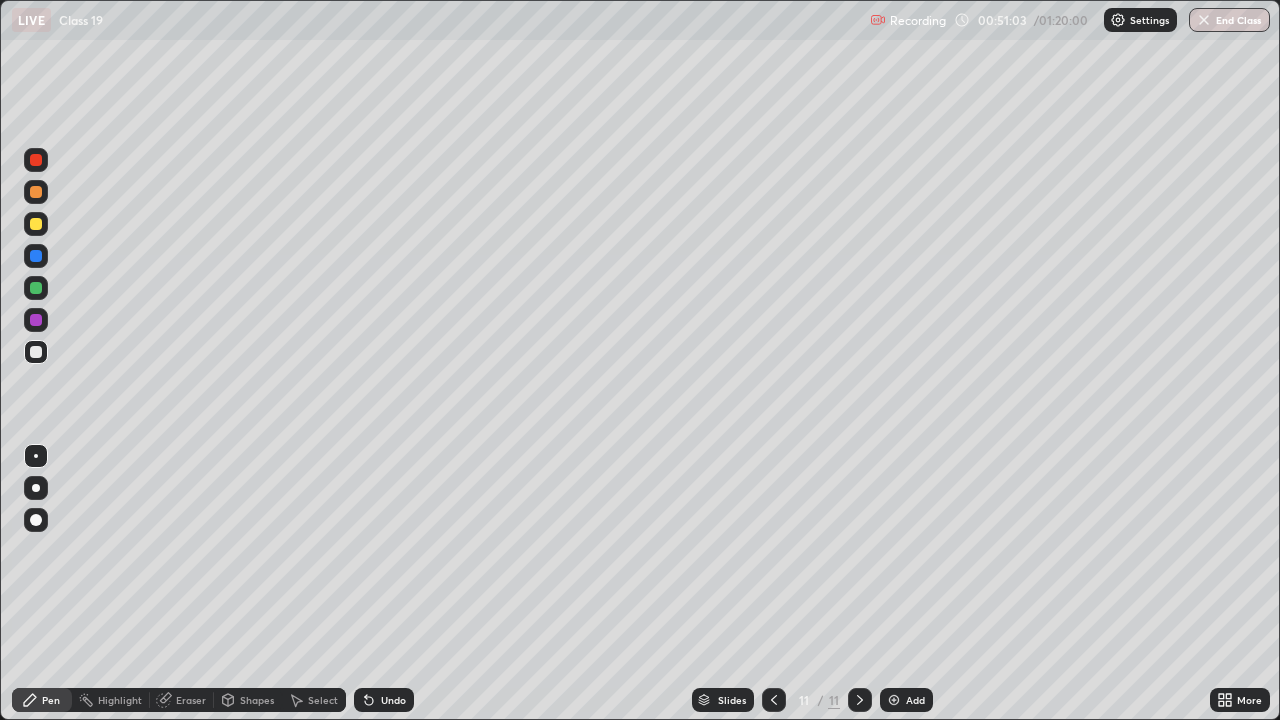 click at bounding box center (36, 224) 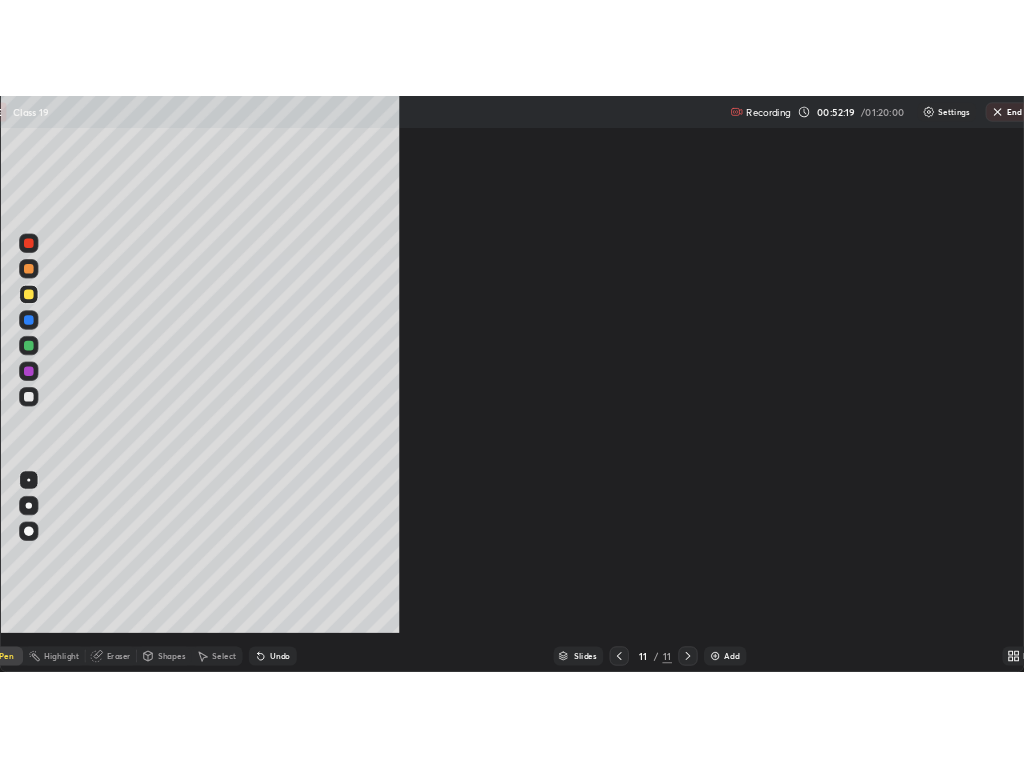 scroll, scrollTop: 768, scrollLeft: 1024, axis: both 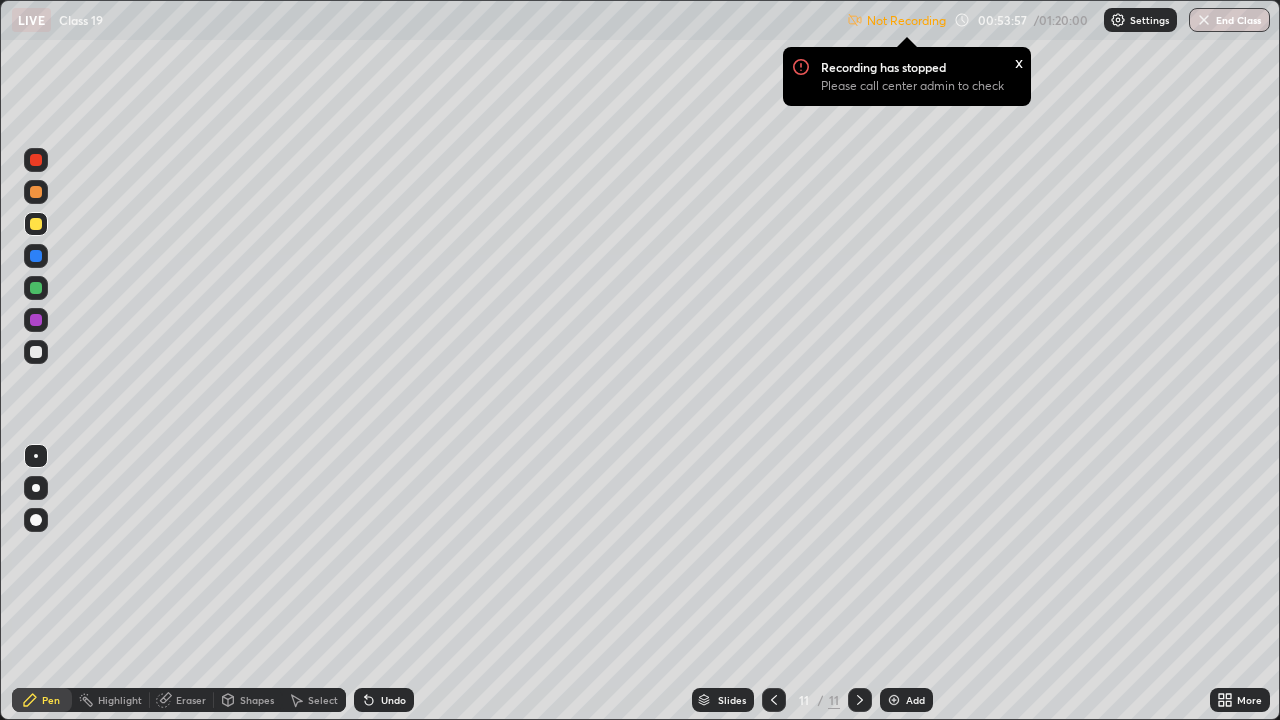 click on "x" at bounding box center (1019, 61) 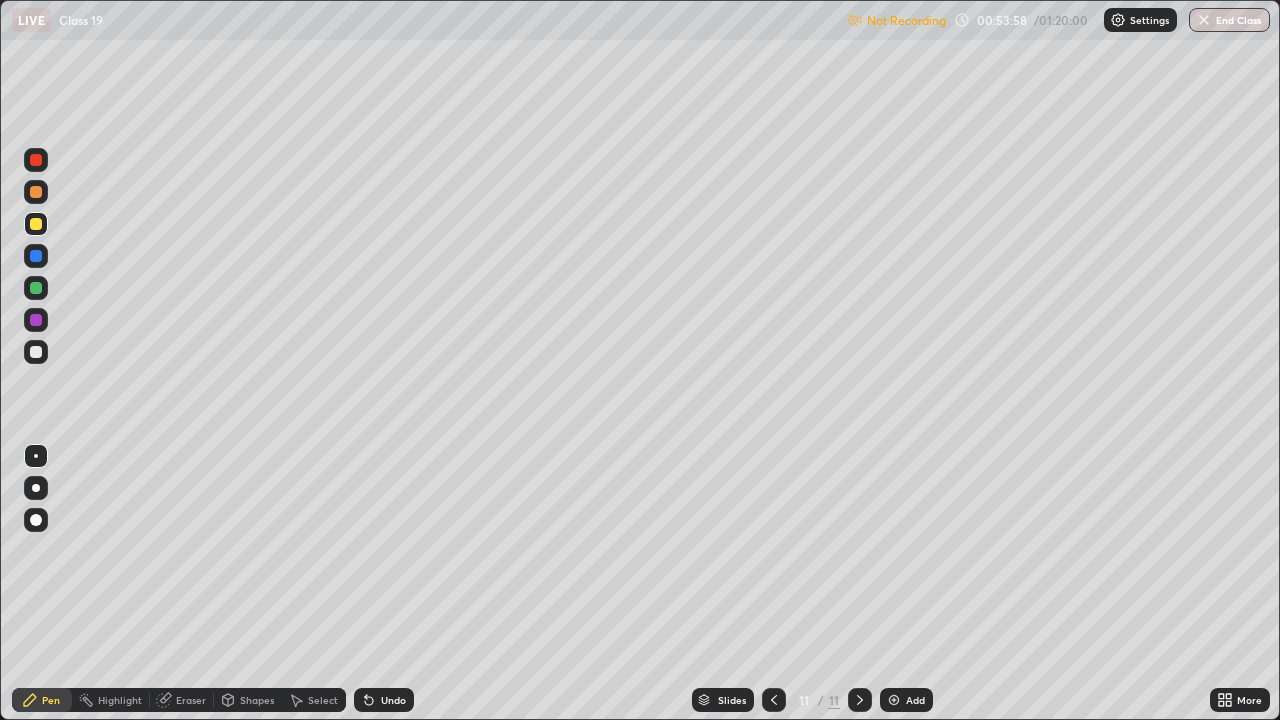 click 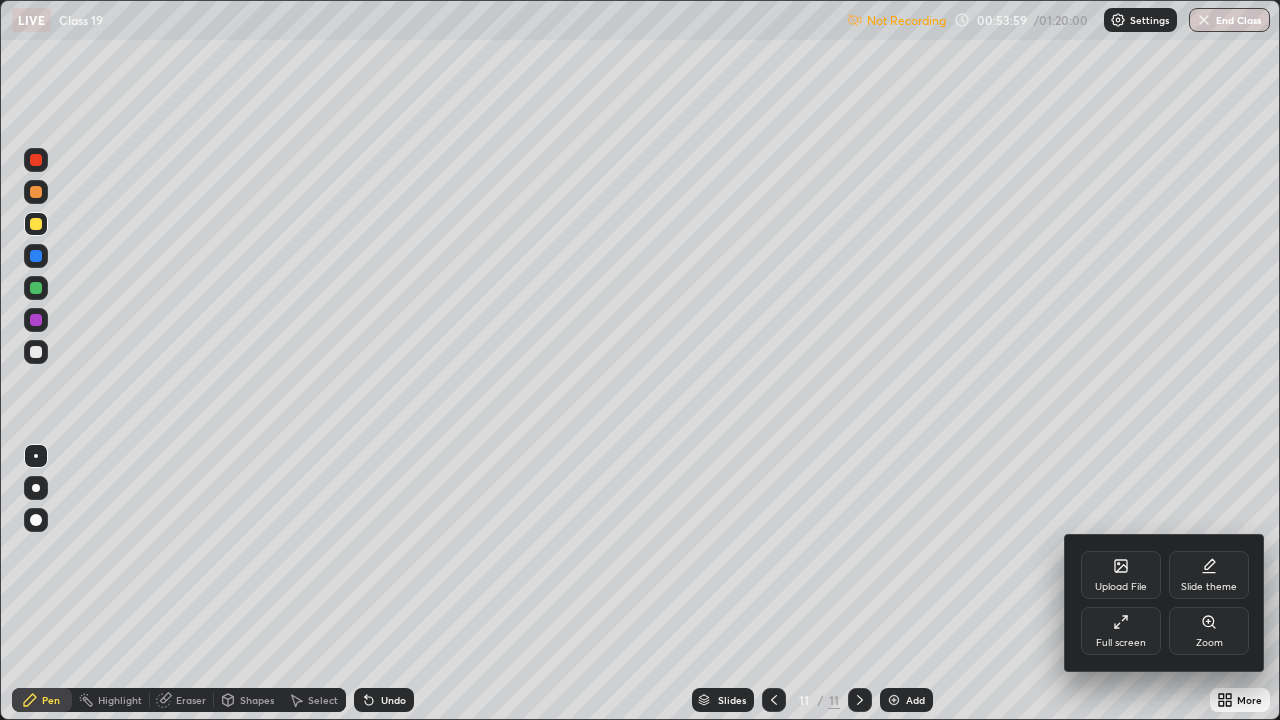 click 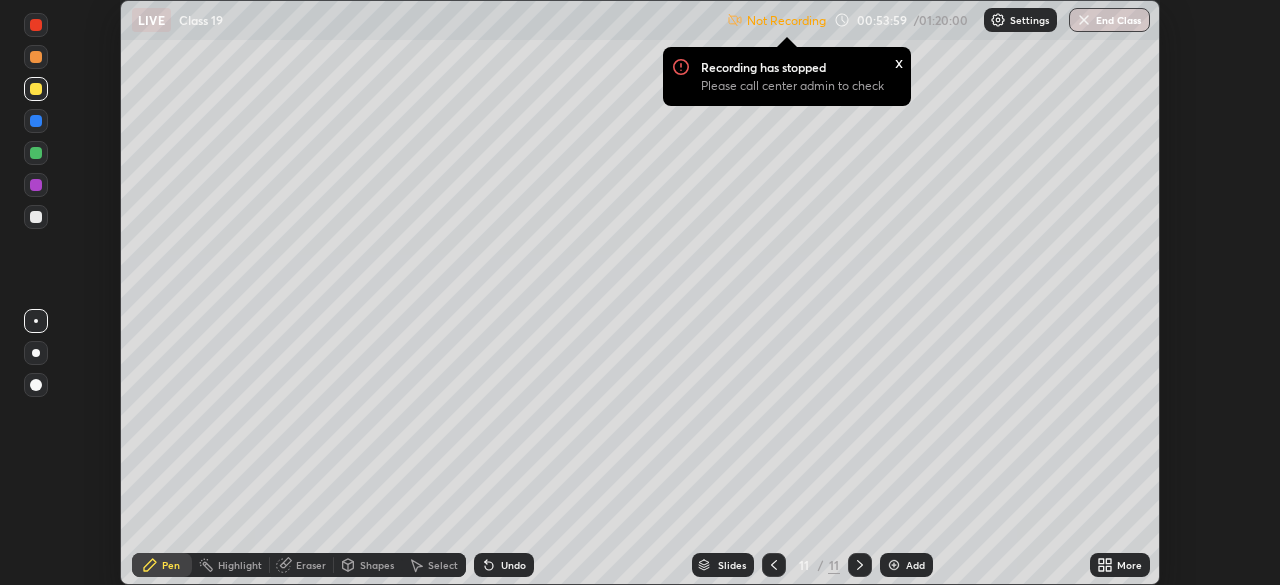 scroll, scrollTop: 585, scrollLeft: 1280, axis: both 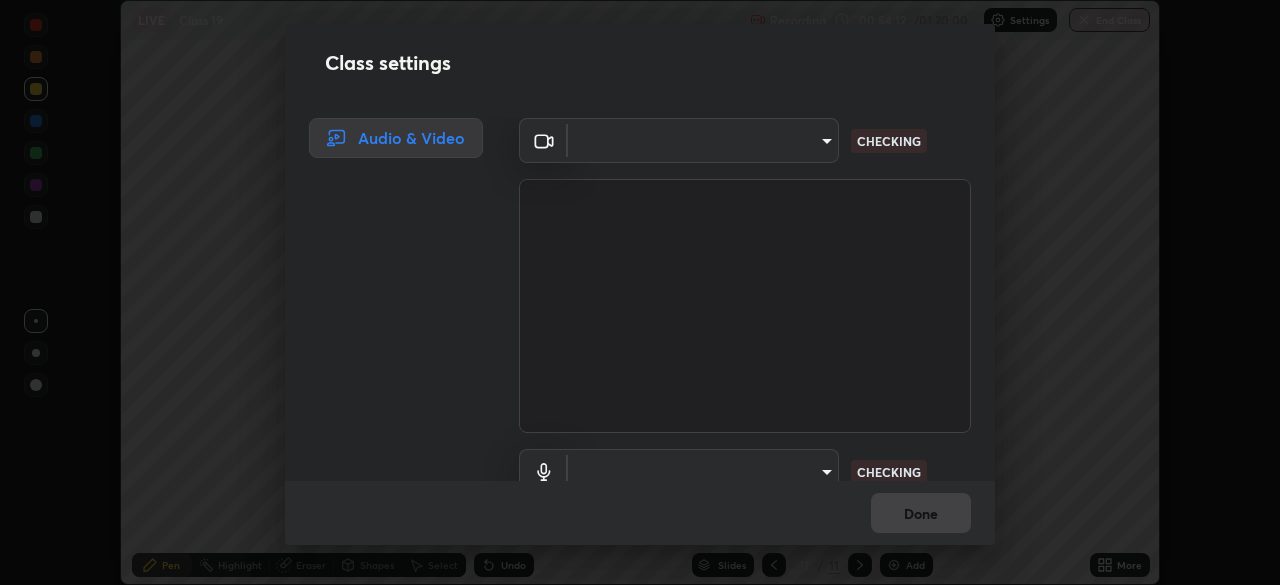 type on "85224a5ddb1d7c473c8089fb73f01f25a8fb598abb9b0335bd4e39e439134962" 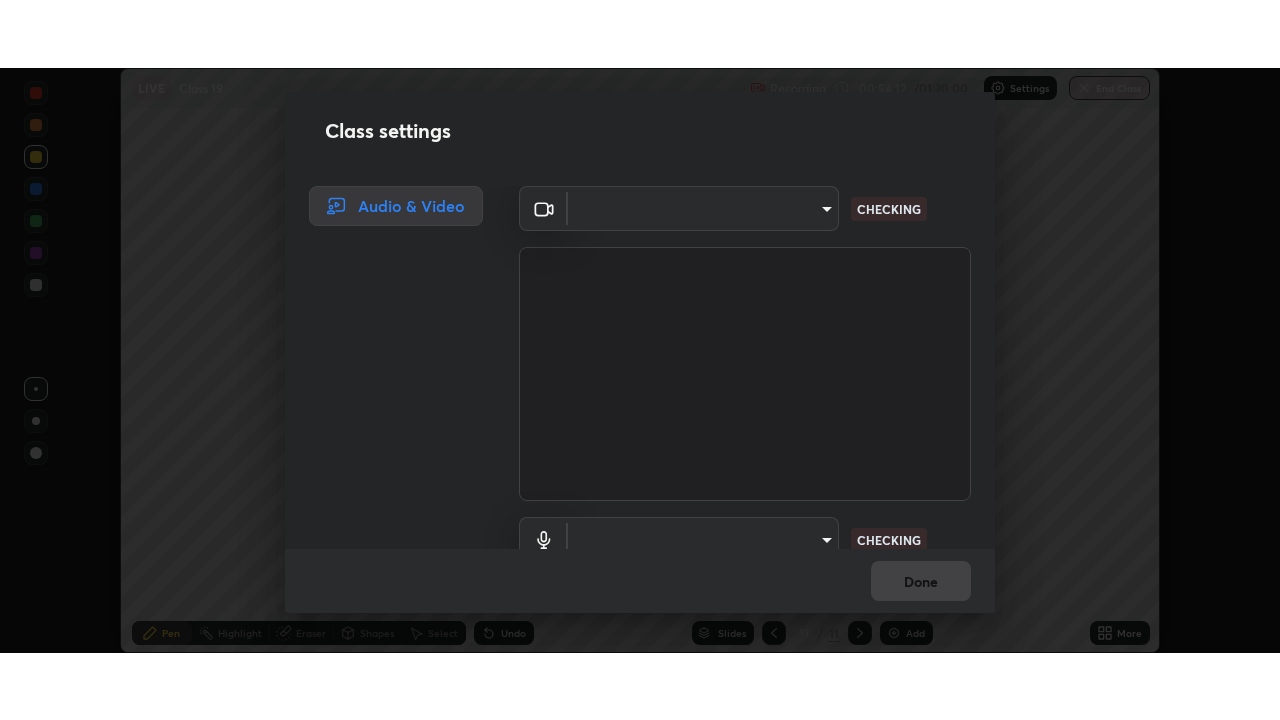 scroll, scrollTop: 99280, scrollLeft: 98720, axis: both 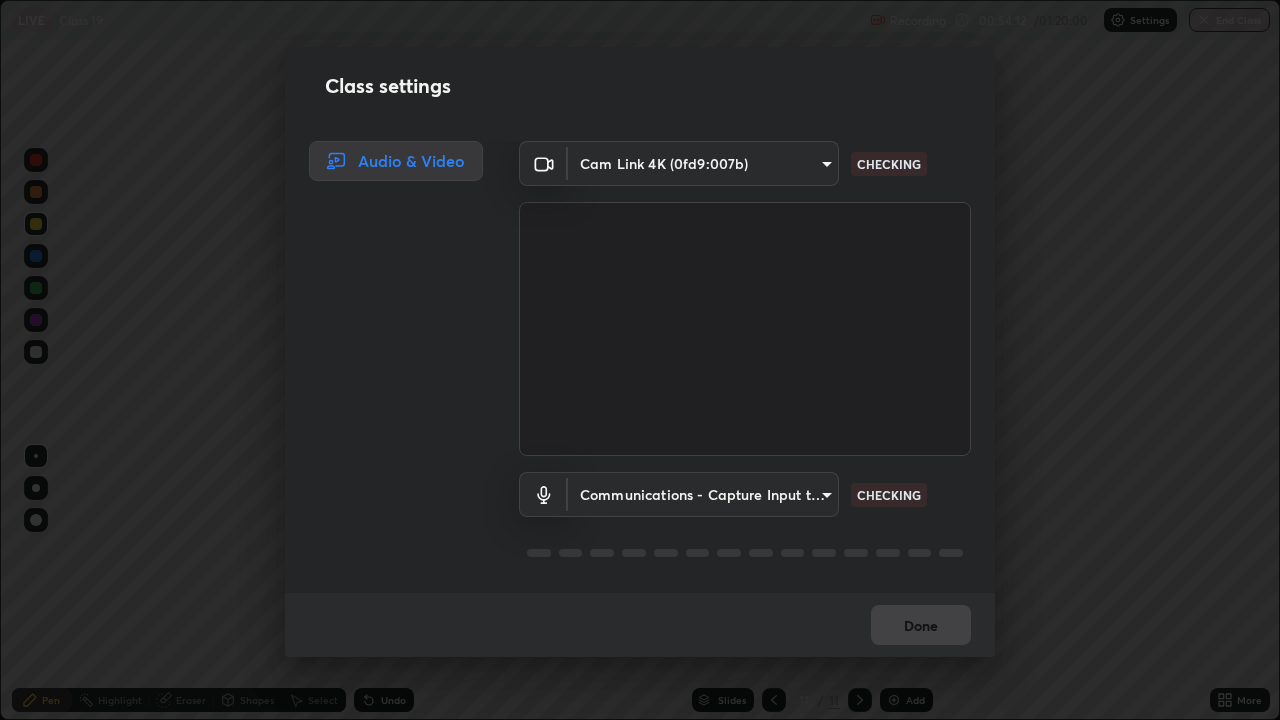 click on "Class settings Audio & Video Cam Link 4K (0fd9:007b) 85224a5ddb1d7c473c8089fb73f01f25a8fb598abb9b0335bd4e39e439134962 CHECKING Communications - Capture Input terminal (Digital Array MIC) communications CHECKING Done" at bounding box center [640, 360] 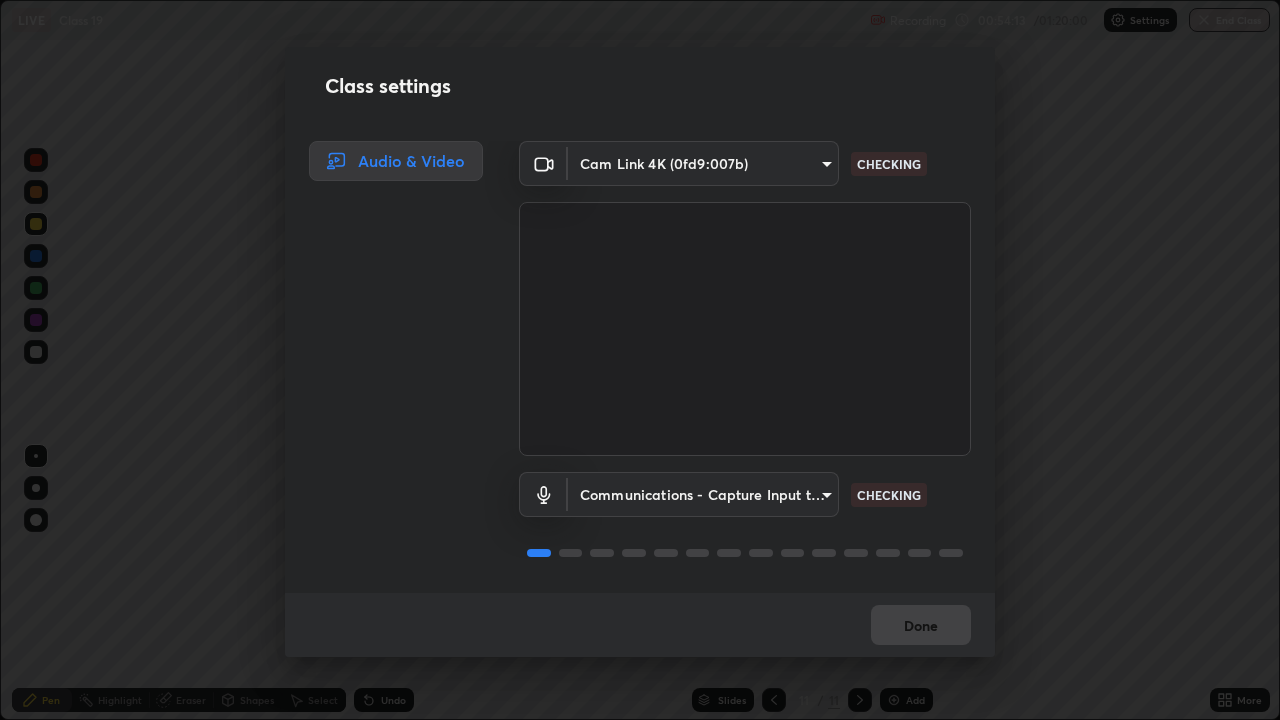 scroll, scrollTop: 2, scrollLeft: 0, axis: vertical 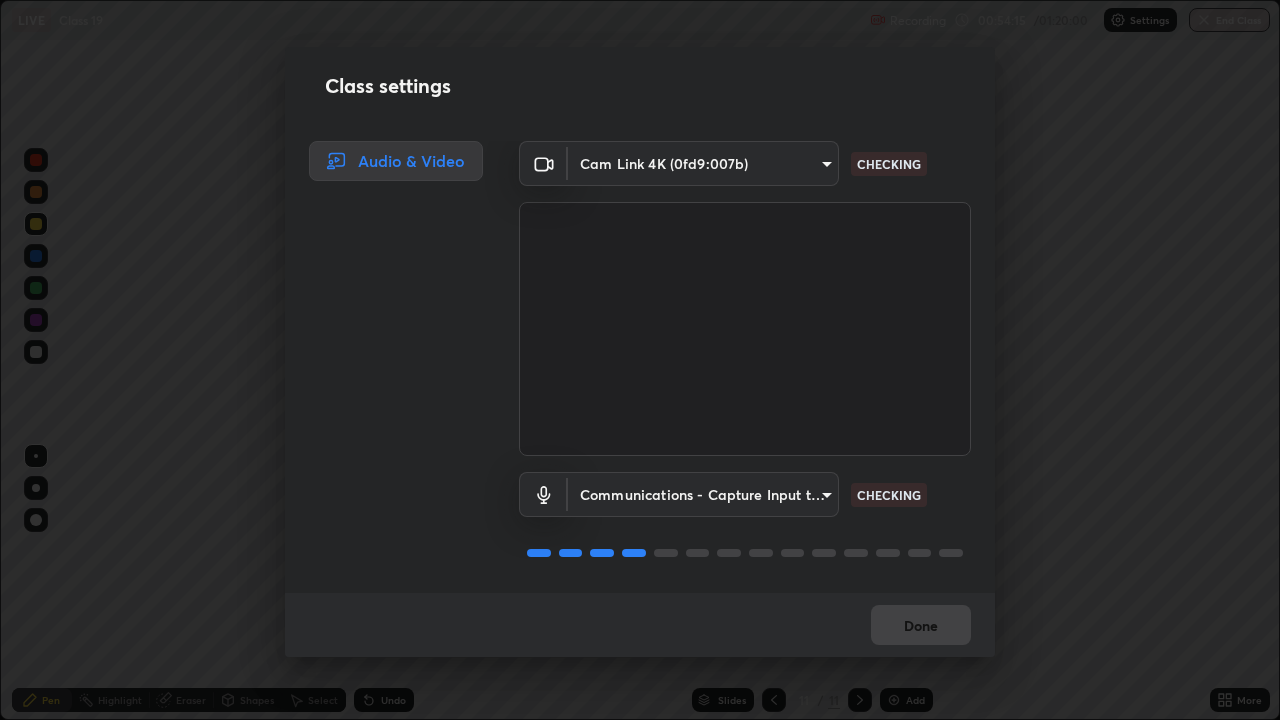 click on "Done" at bounding box center [640, 625] 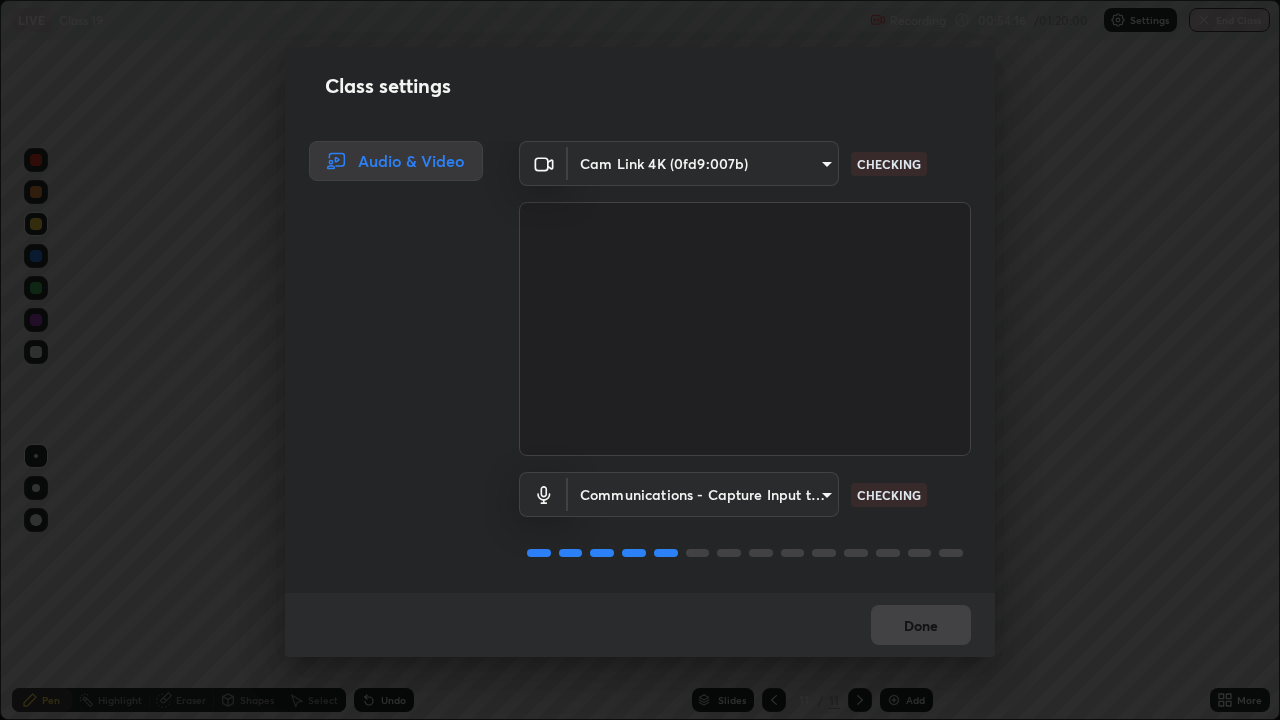 click on "Done" at bounding box center [640, 625] 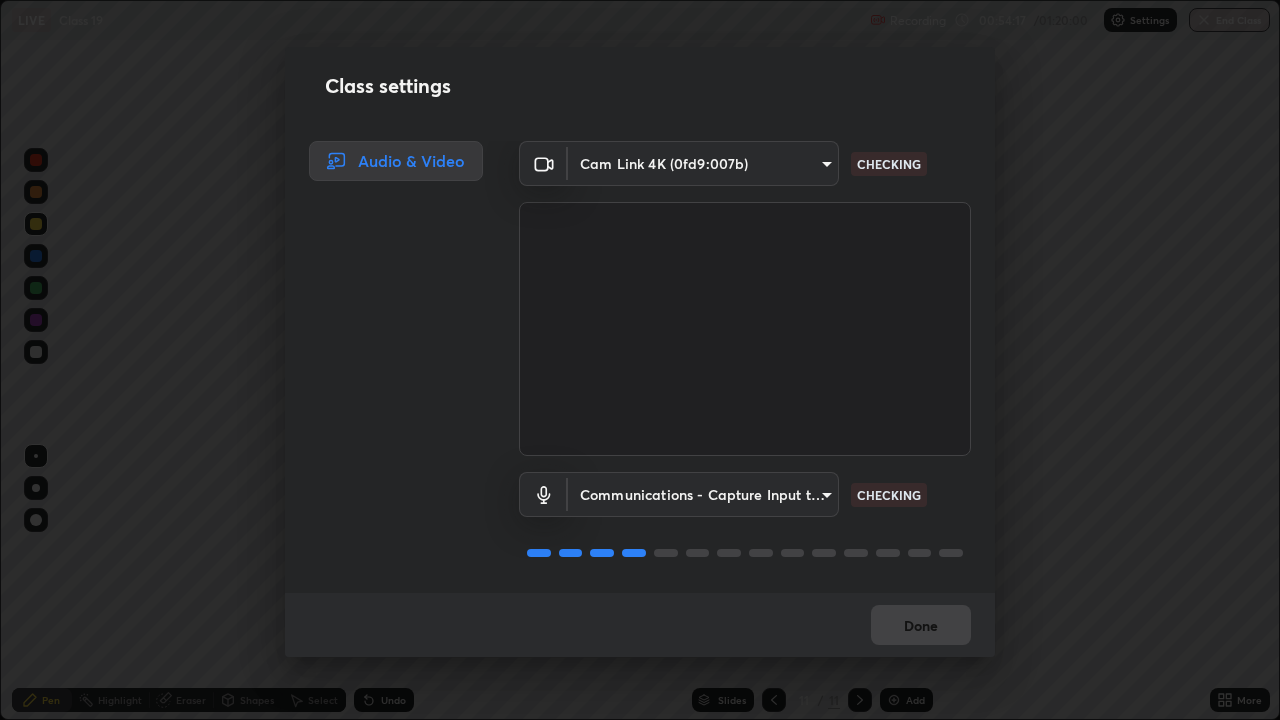 click on "Done" at bounding box center (640, 625) 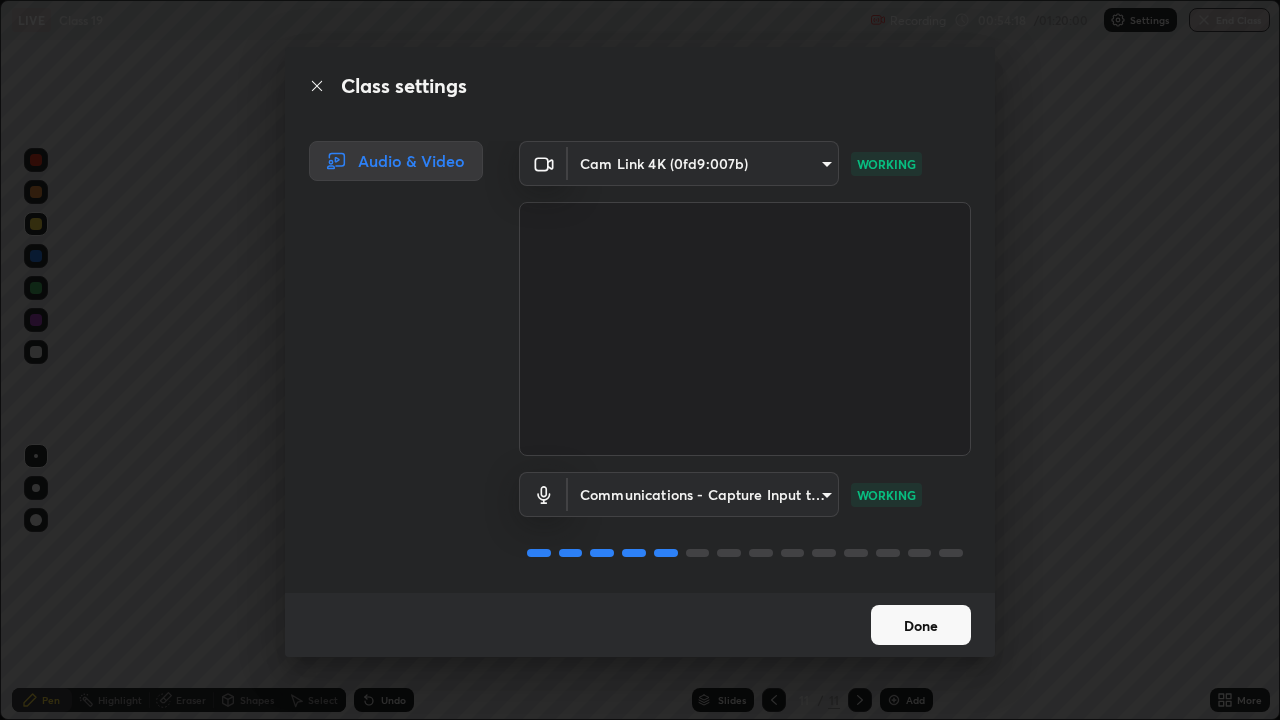 click on "Done" at bounding box center [921, 625] 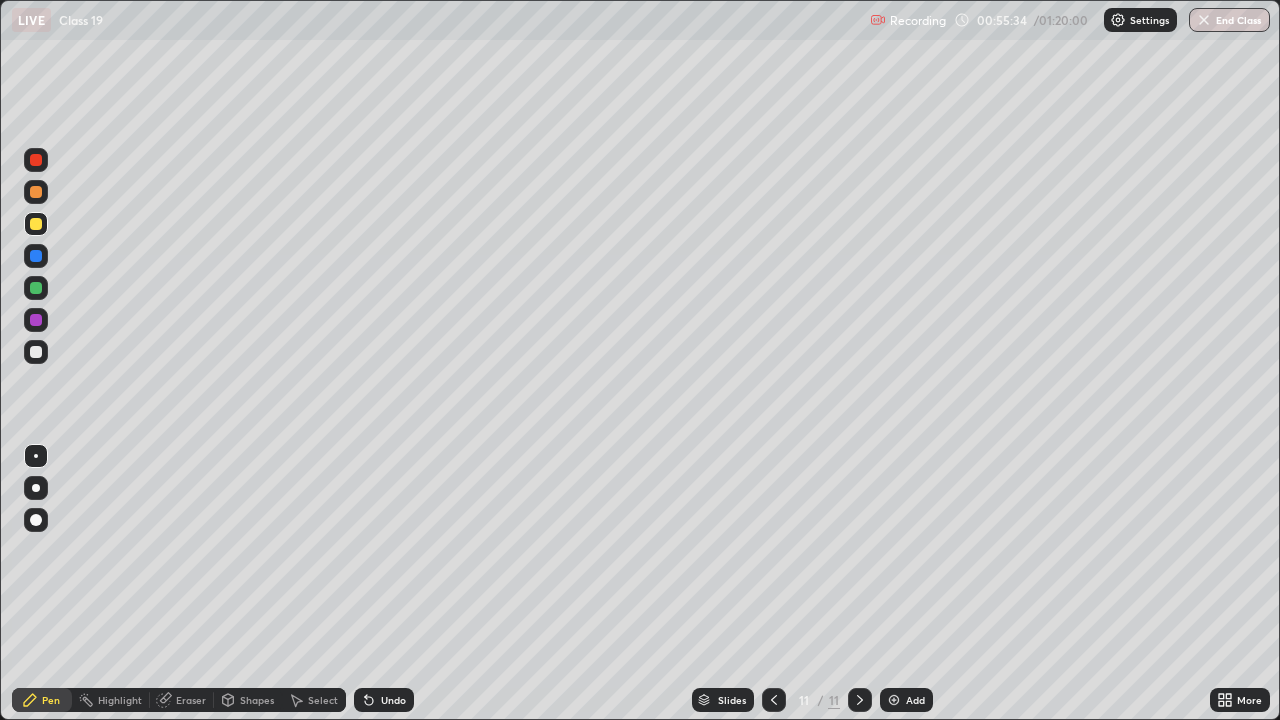 click at bounding box center [894, 700] 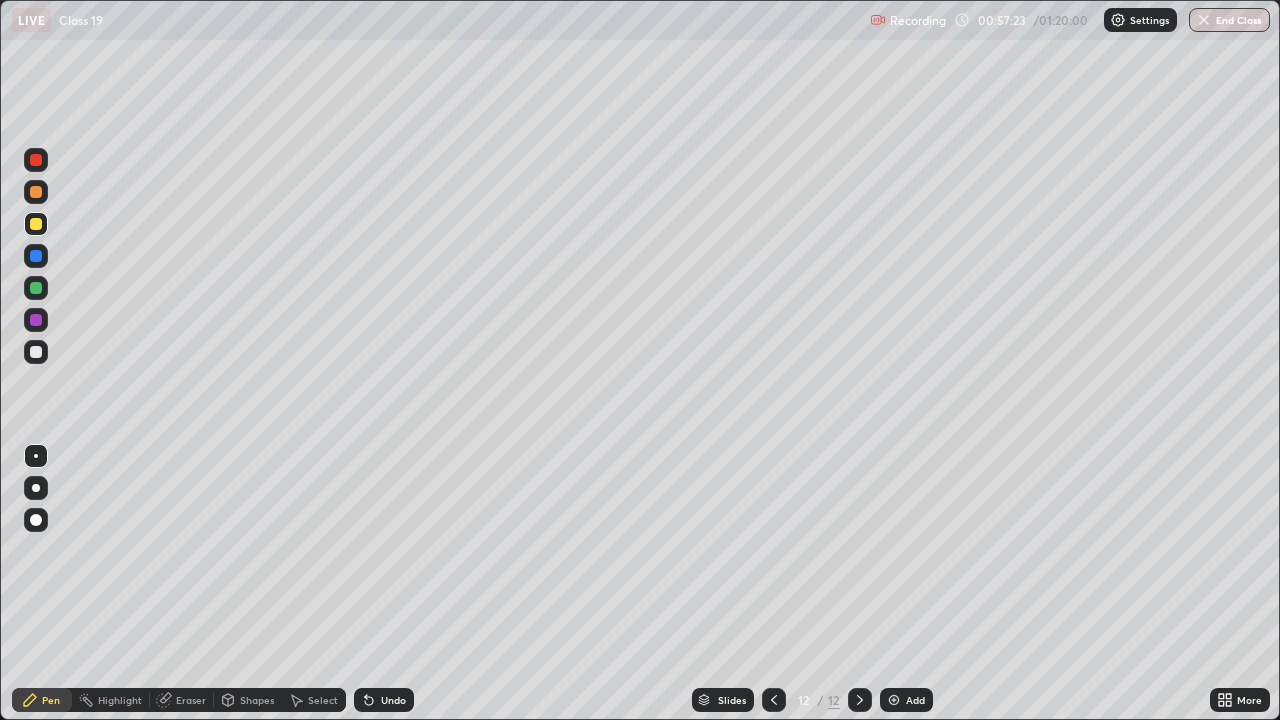click at bounding box center [36, 352] 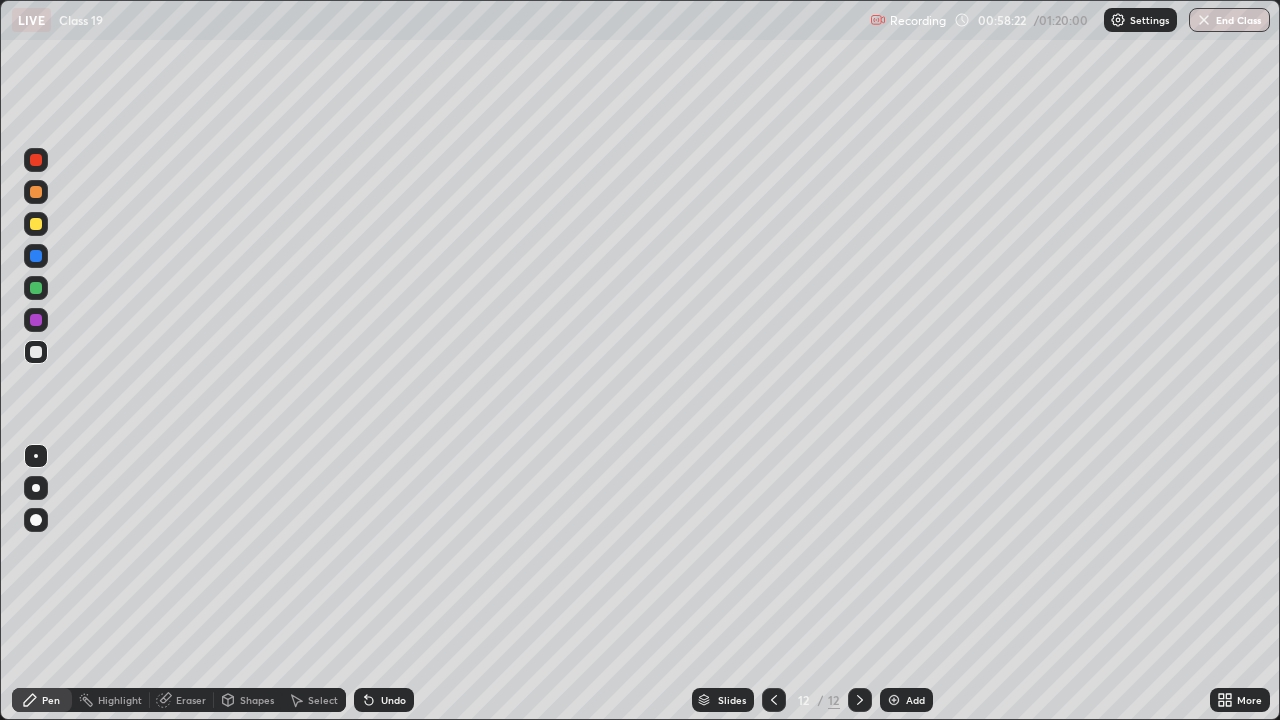click at bounding box center (894, 700) 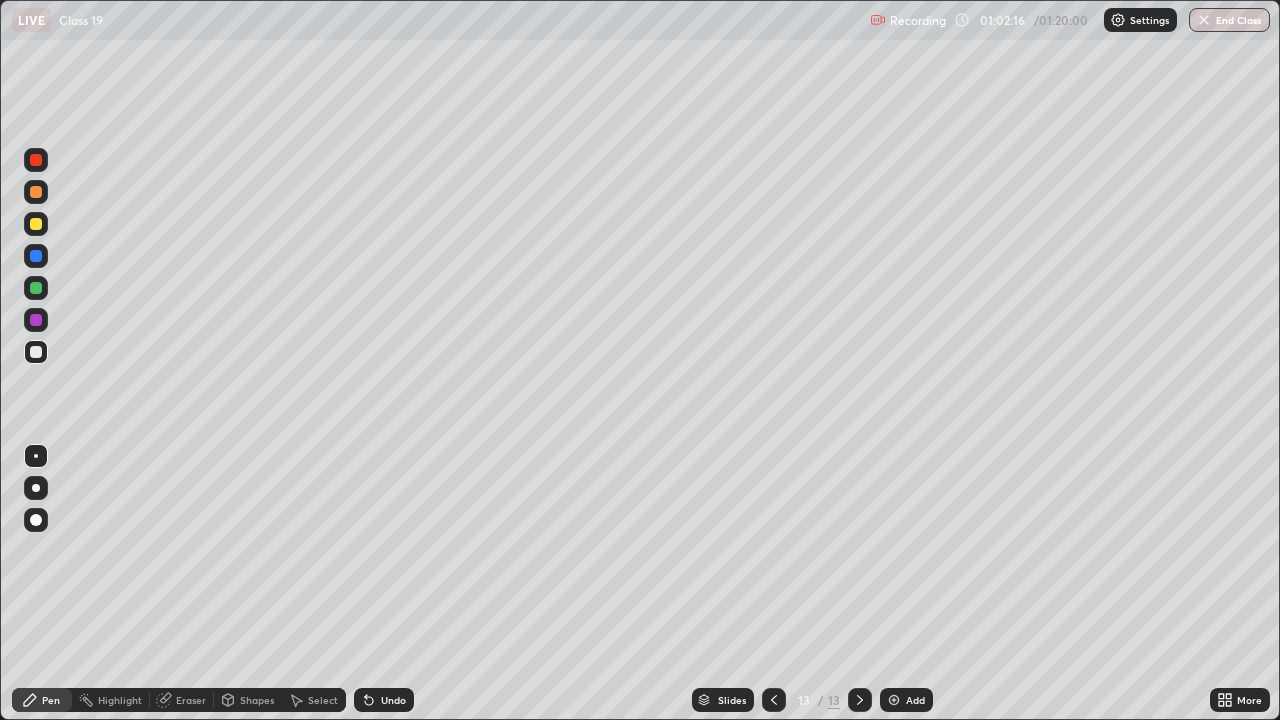 click at bounding box center [894, 700] 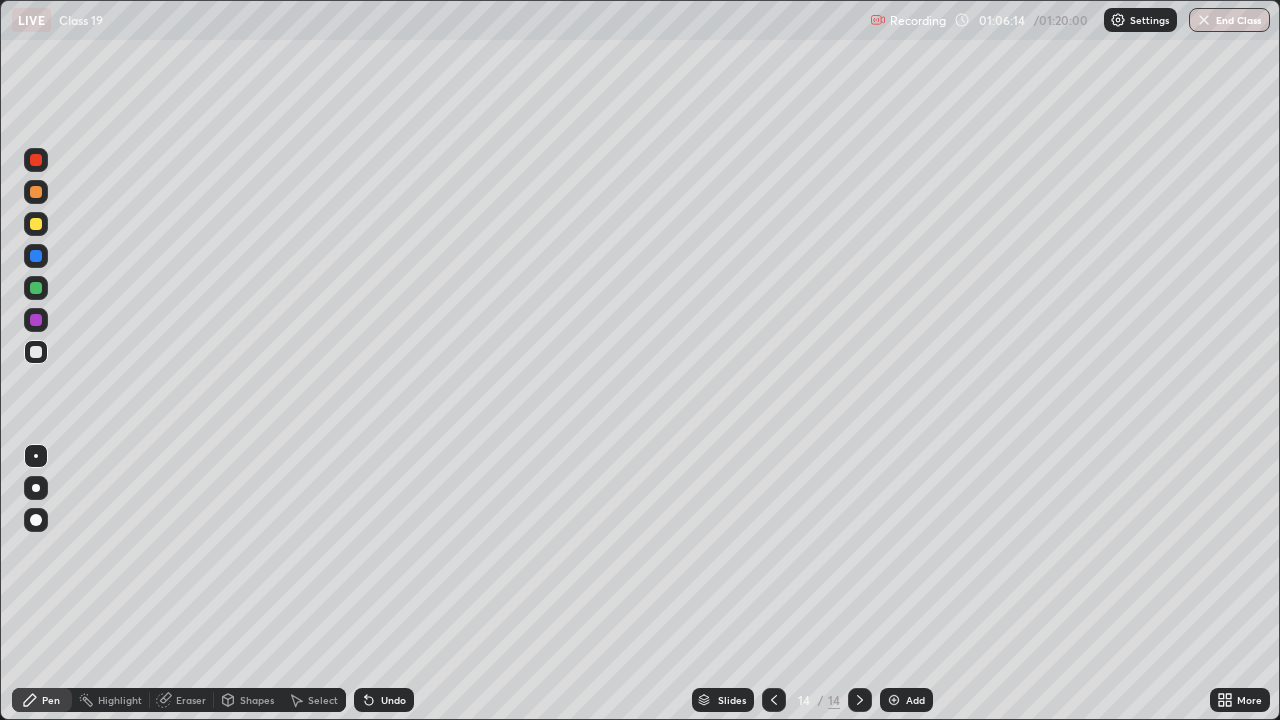 click 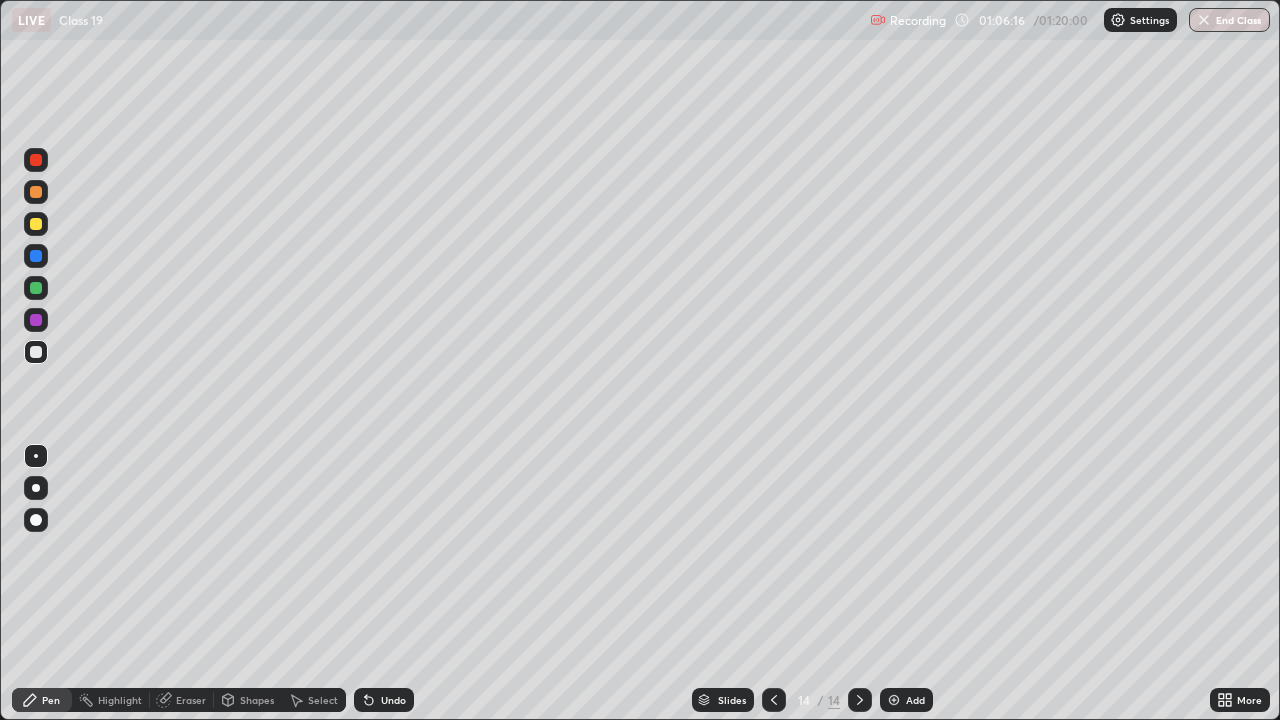 click at bounding box center [894, 700] 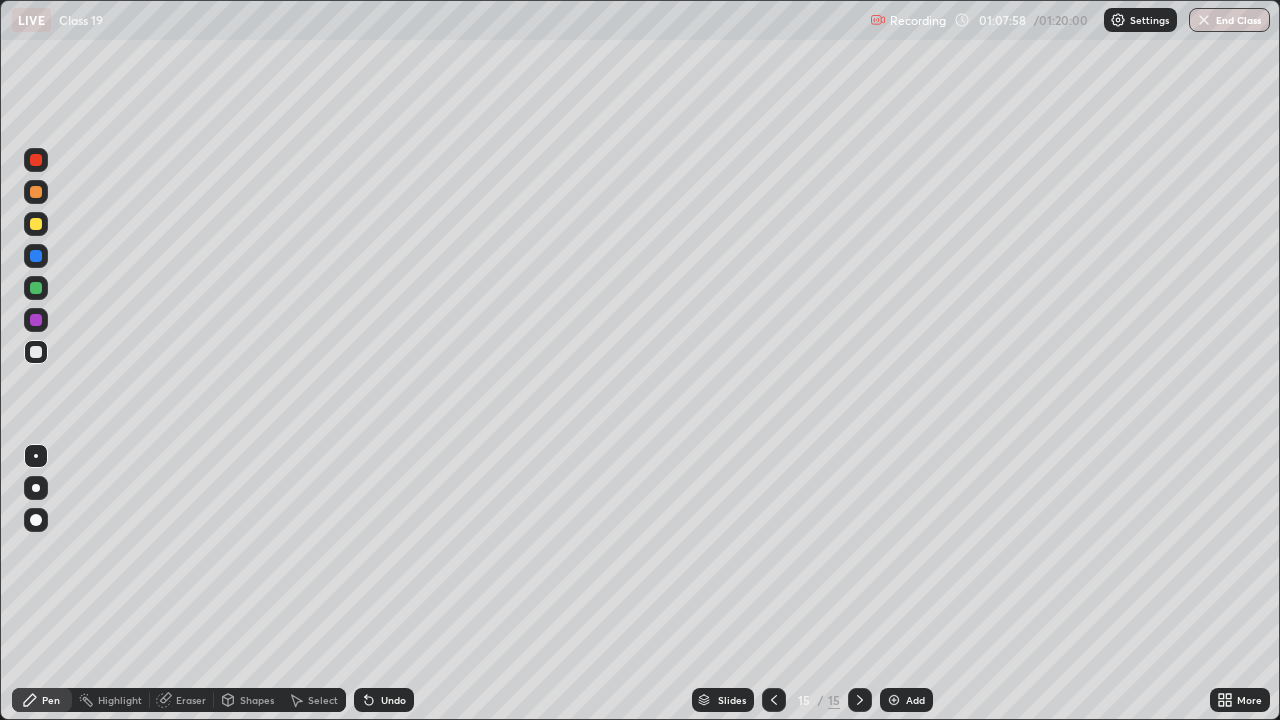 click at bounding box center [36, 288] 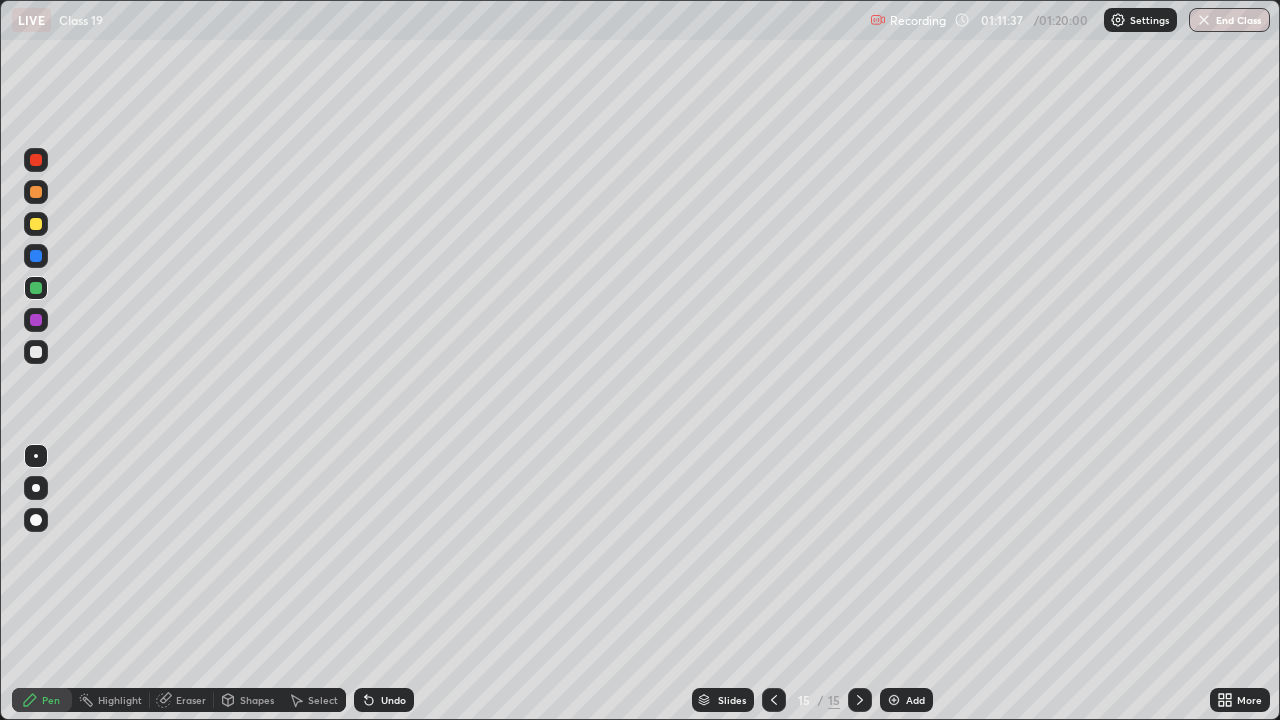 click on "End Class" at bounding box center (1229, 20) 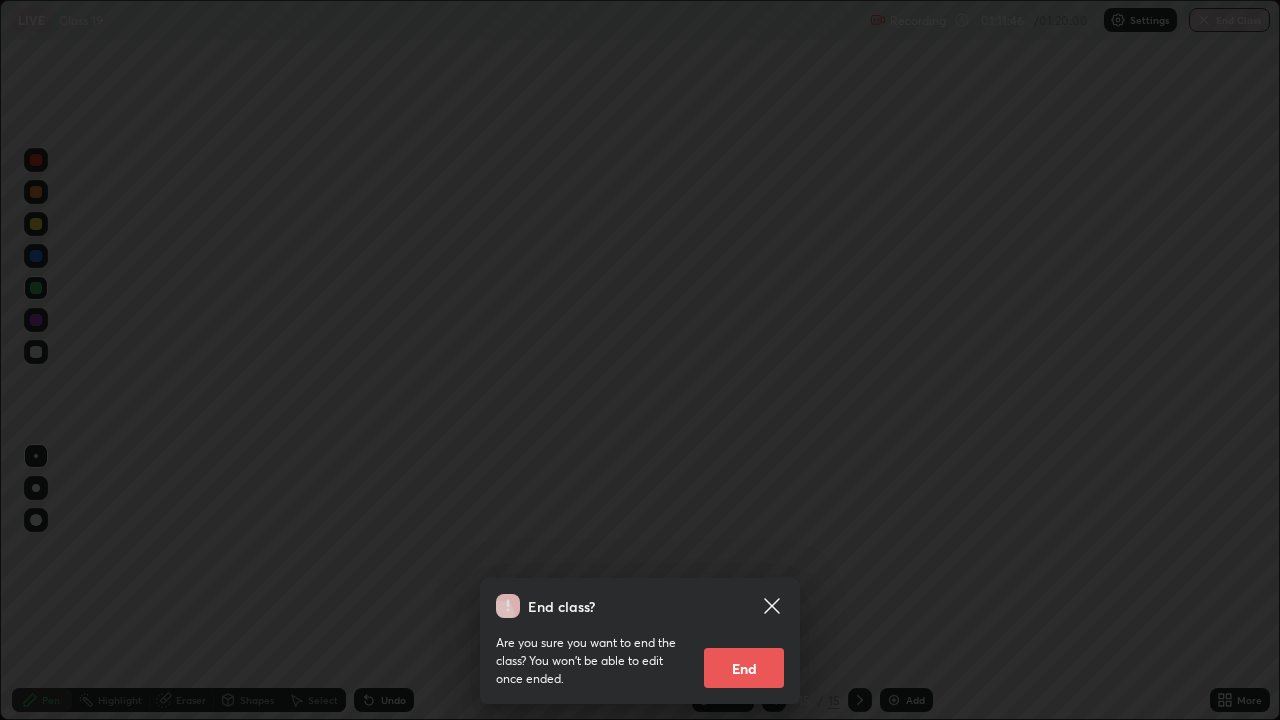 click on "End class? Are you sure you want to end the class? You won’t be able to edit once ended. End" at bounding box center [640, 360] 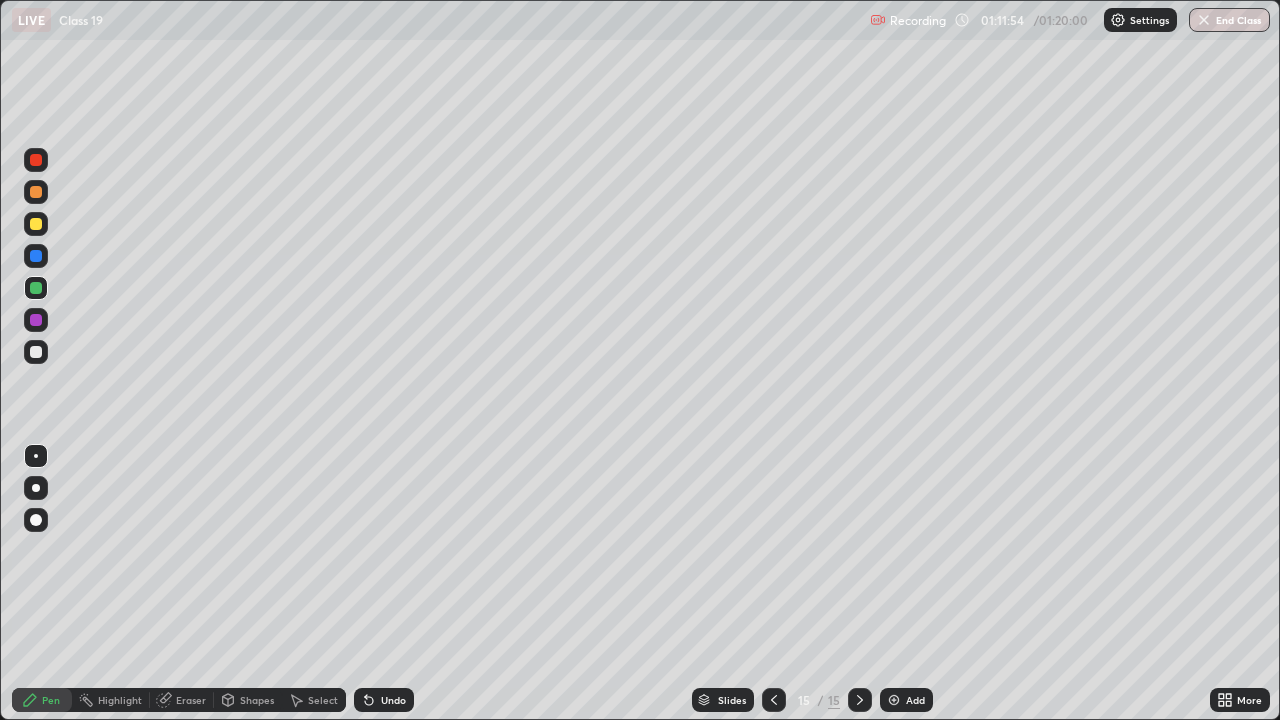 click on "End Class" at bounding box center (1229, 20) 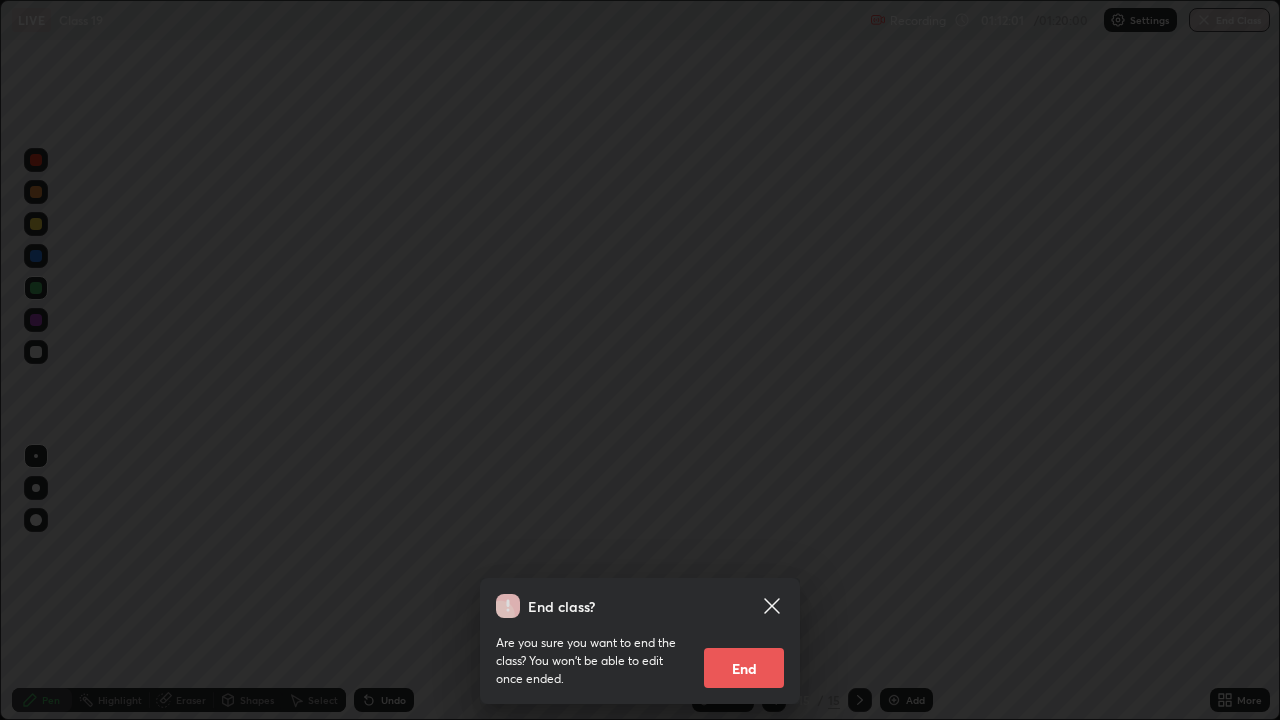 click on "End class? Are you sure you want to end the class? You won’t be able to edit once ended. End" at bounding box center (640, 360) 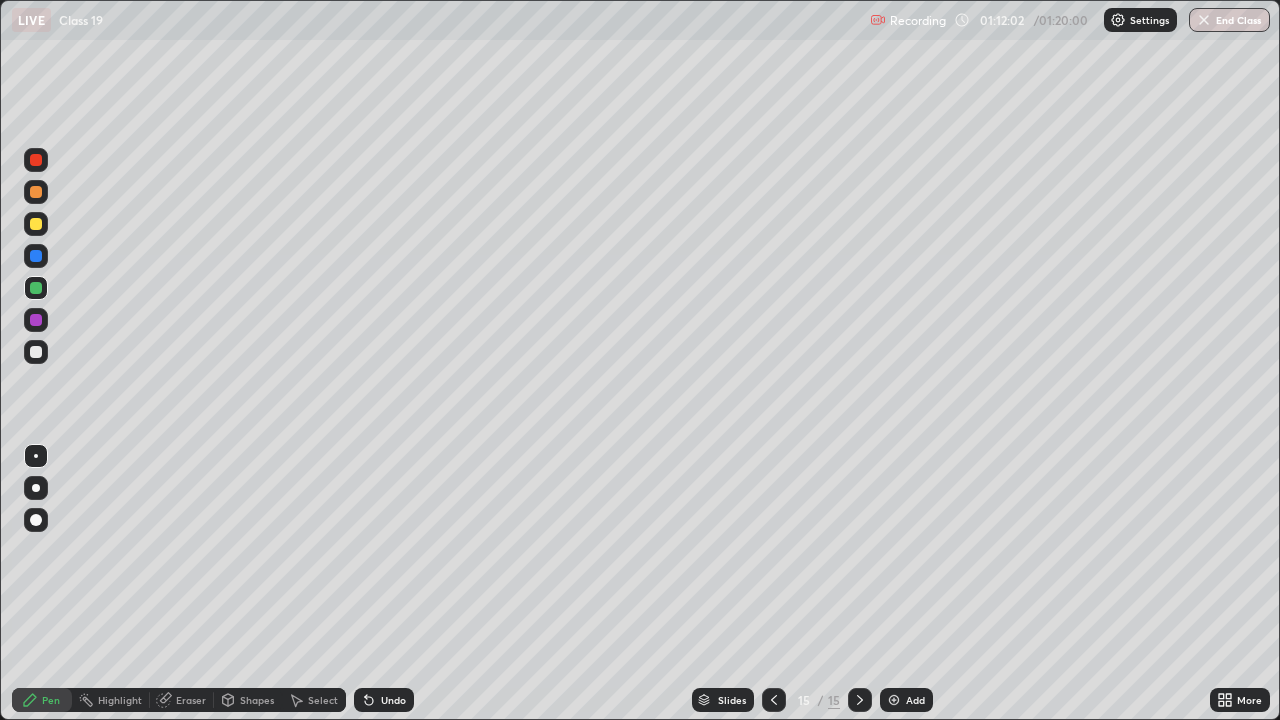 click at bounding box center (1204, 20) 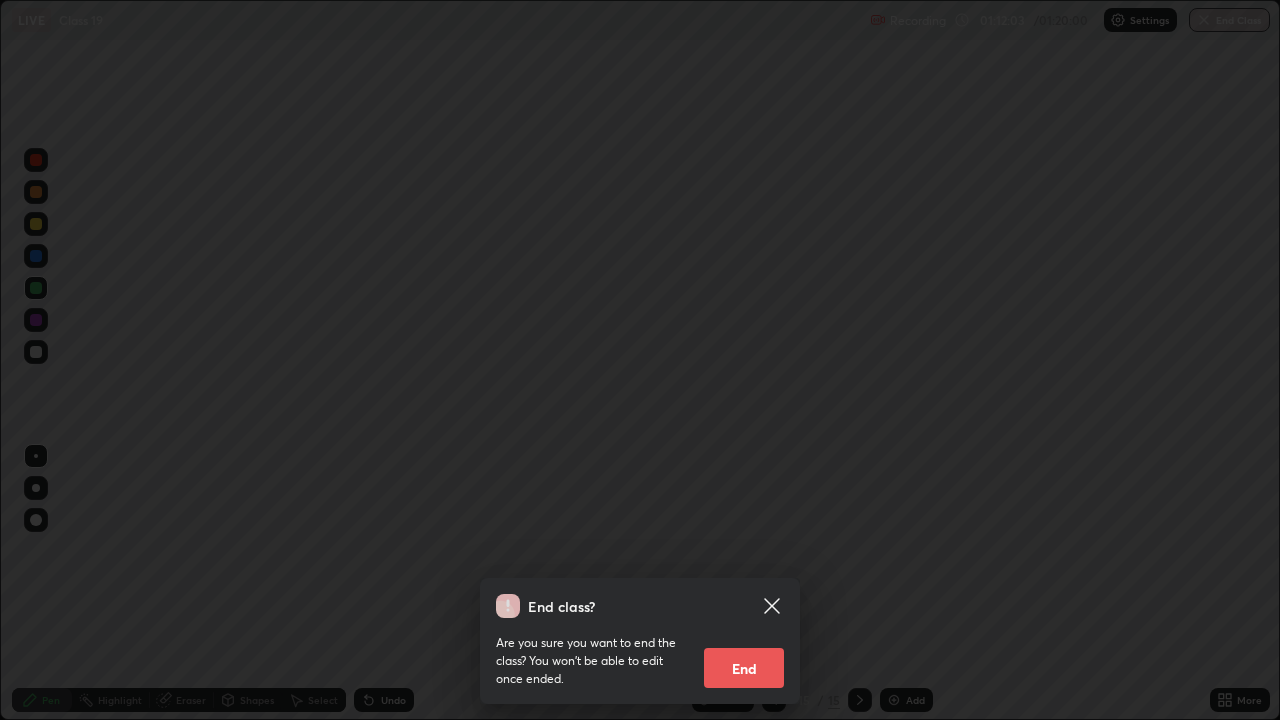 click on "End class? Are you sure you want to end the class? You won’t be able to edit once ended. End" at bounding box center [640, 360] 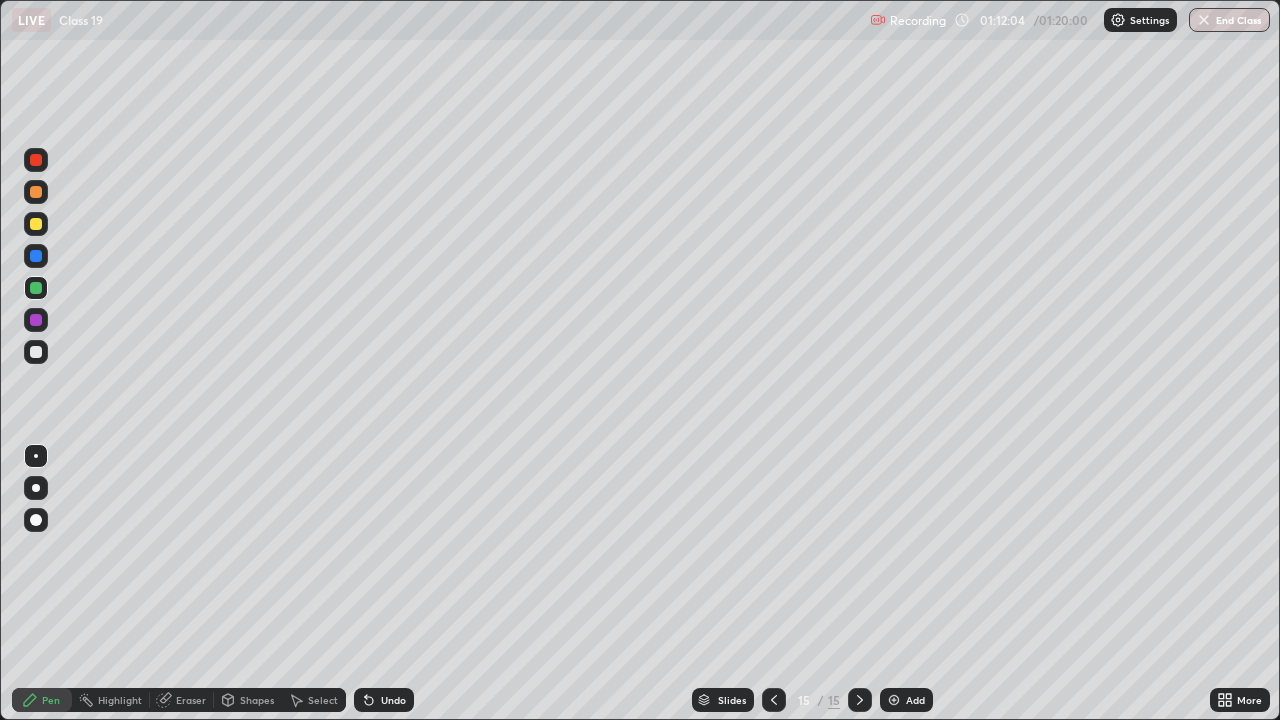 click on "End Class" at bounding box center [1229, 20] 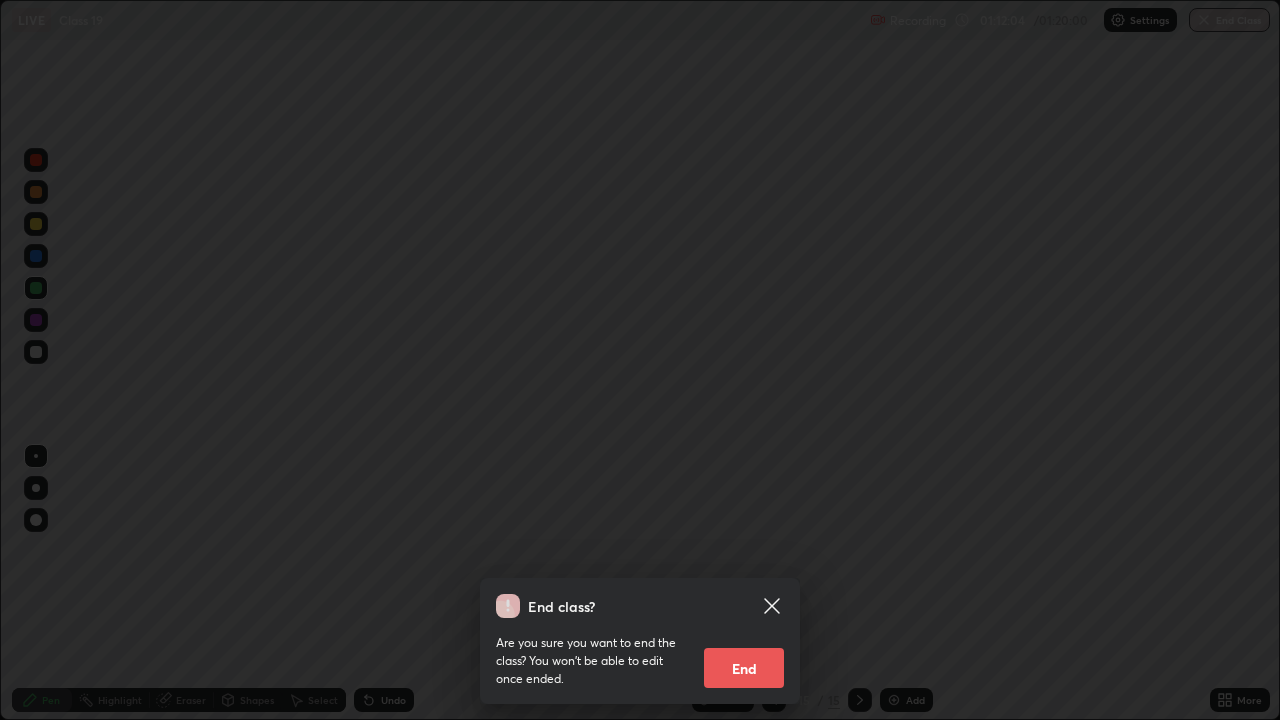 click on "End" at bounding box center [744, 668] 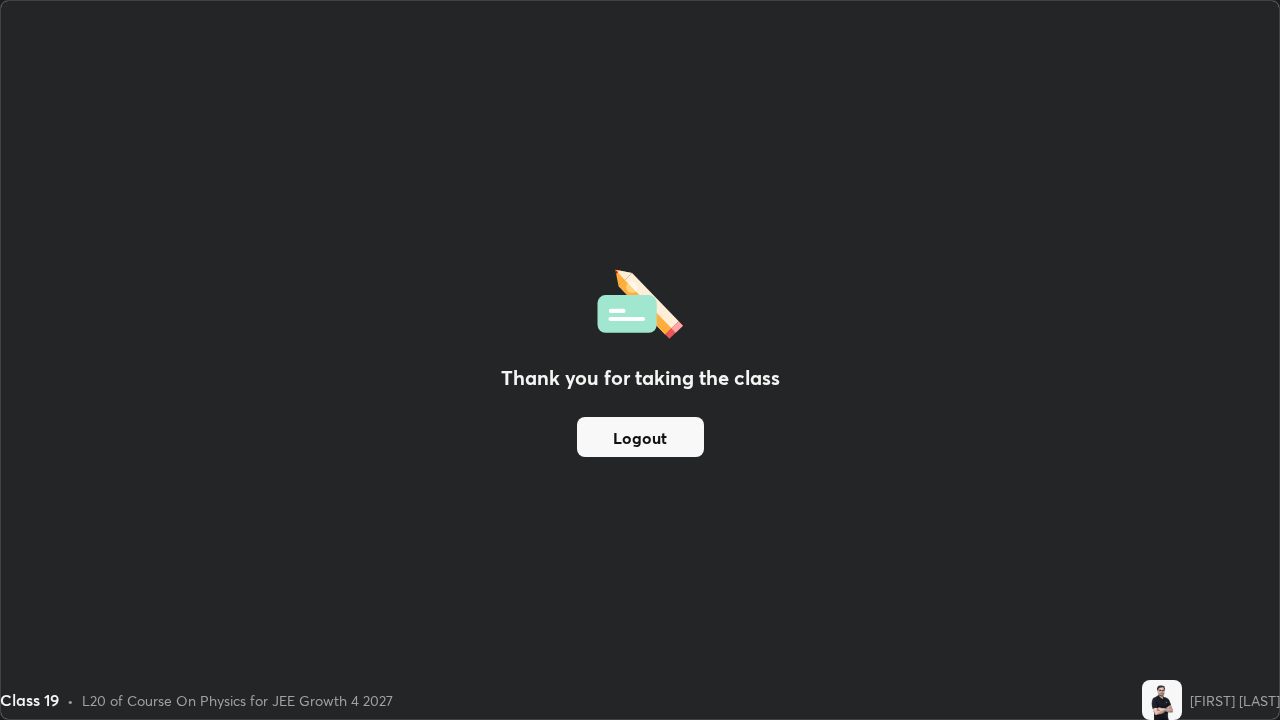 click on "Logout" at bounding box center [640, 437] 